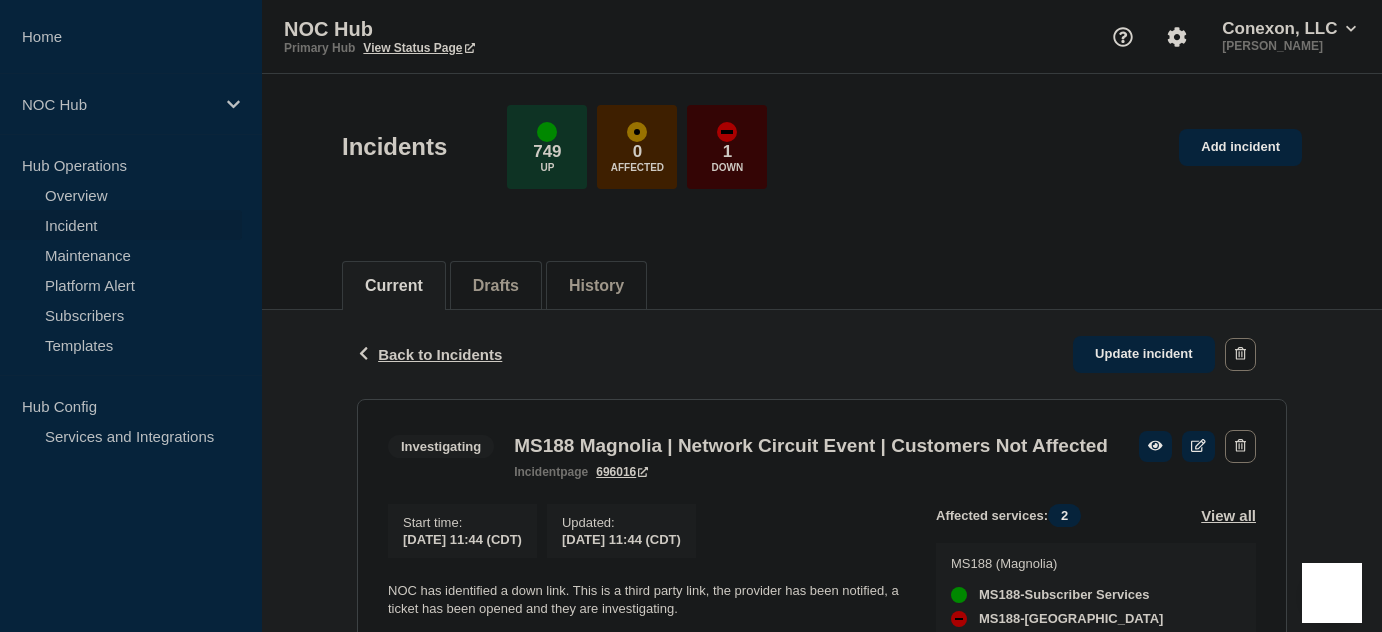 scroll, scrollTop: 0, scrollLeft: 0, axis: both 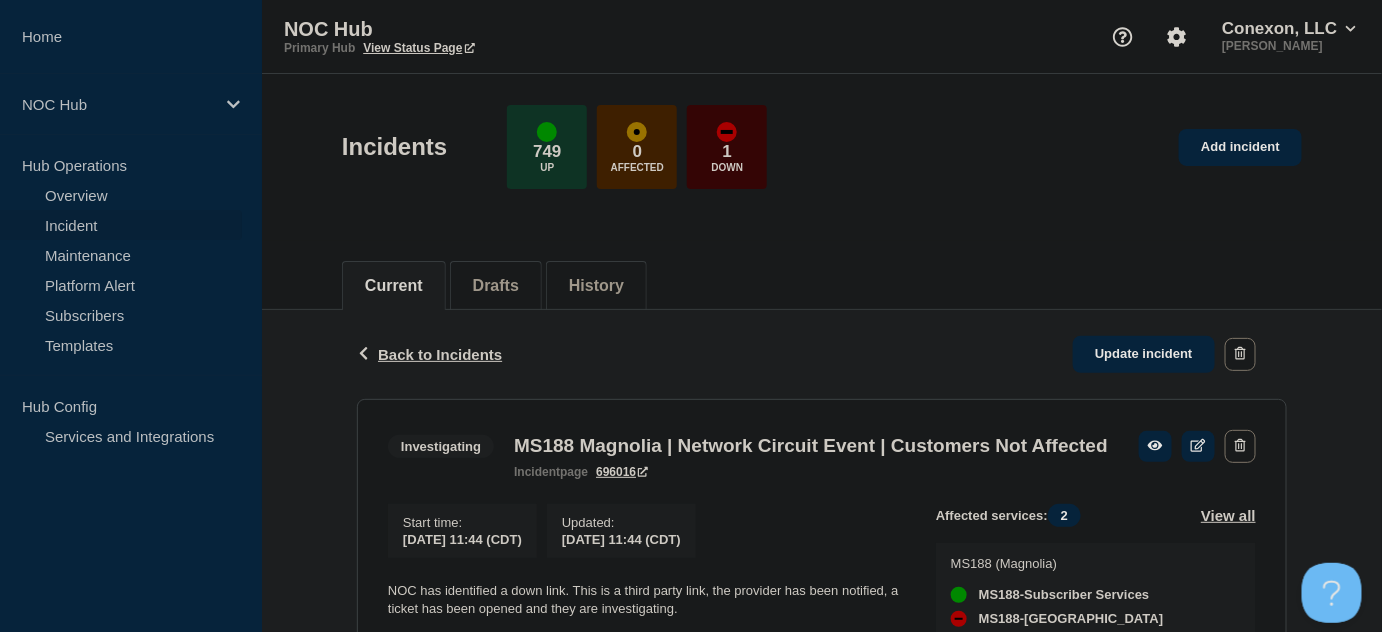 click on "Incident" at bounding box center [121, 225] 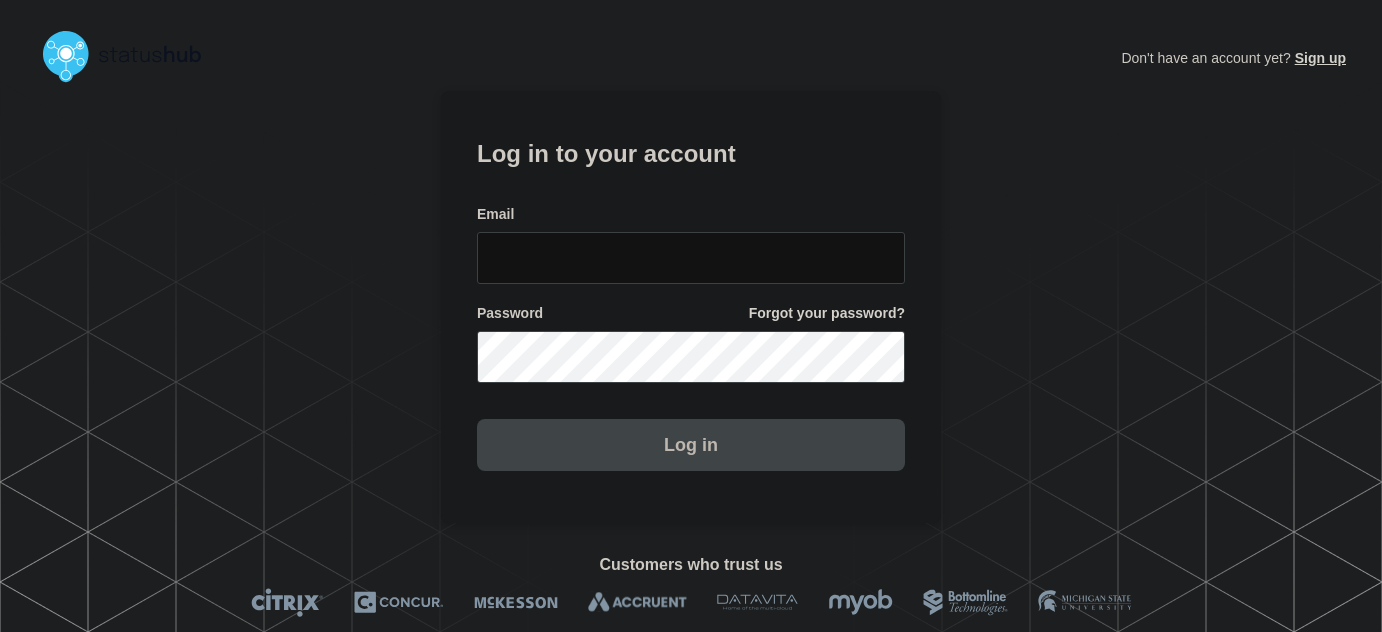 scroll, scrollTop: 0, scrollLeft: 0, axis: both 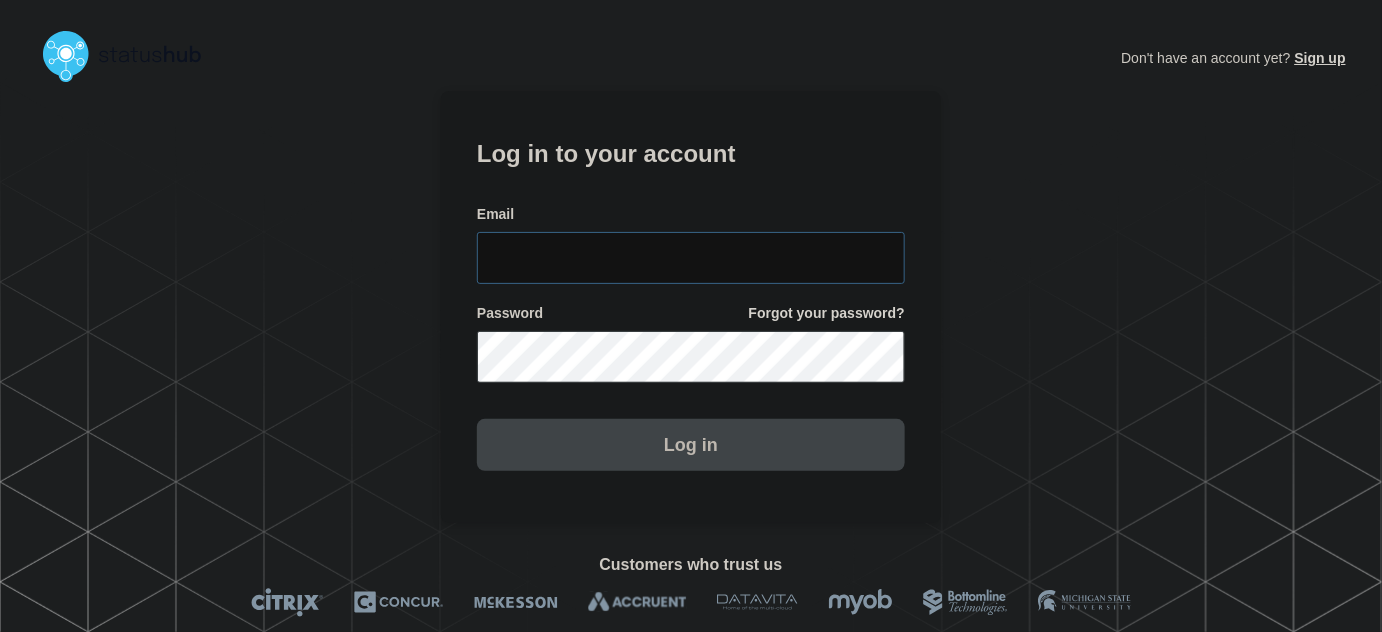 type on "tyler.wolkey@conexon.us" 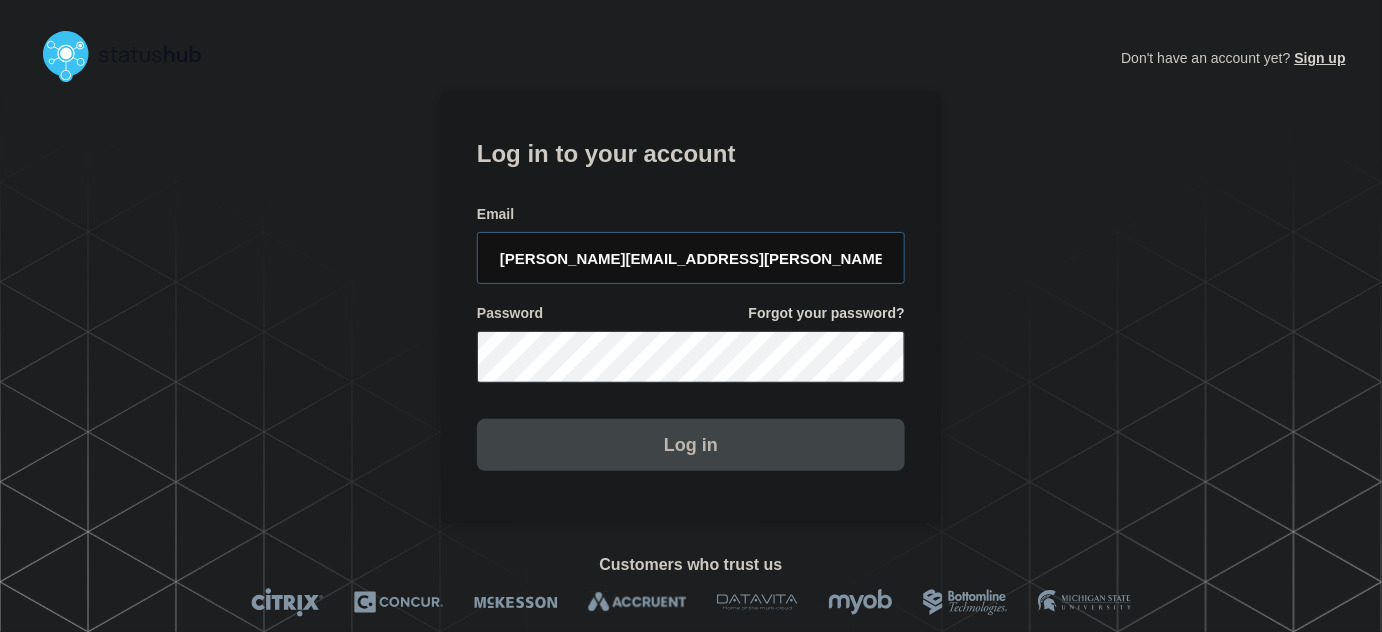drag, startPoint x: 637, startPoint y: 272, endPoint x: 659, endPoint y: 186, distance: 88.76936 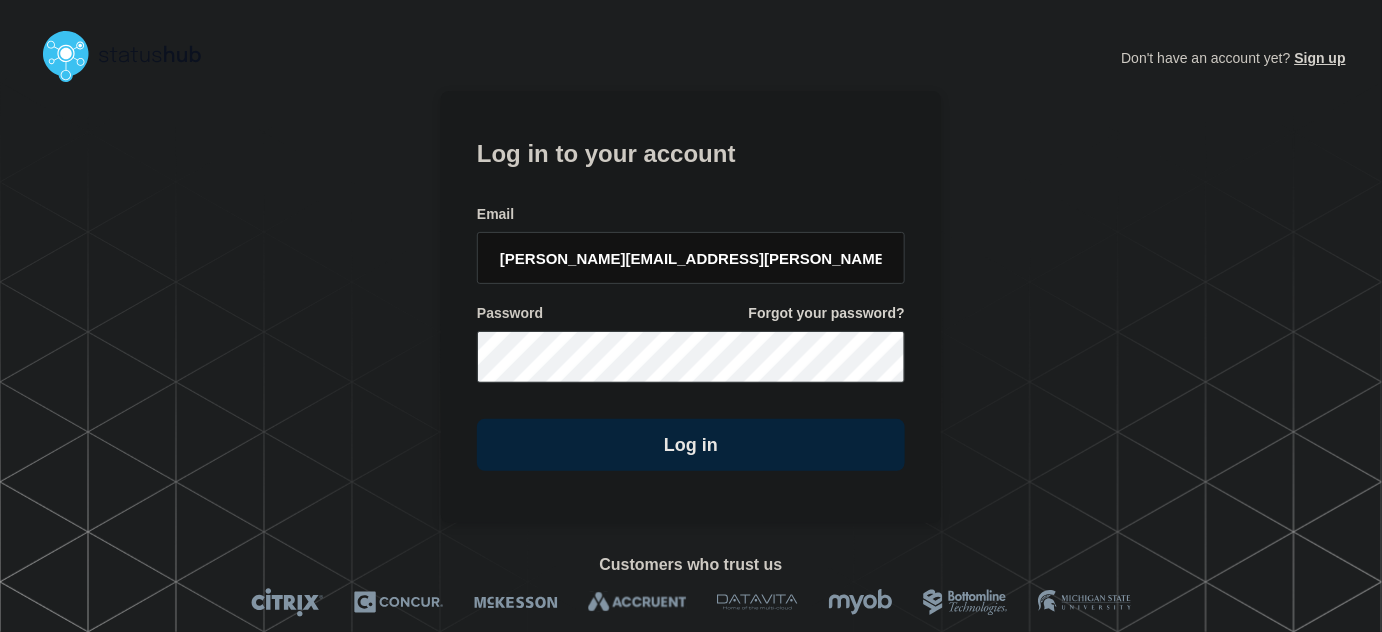 click on "Log in to your account Email tyler.wolkey@conexon.us Password Forgot your password? Log in" 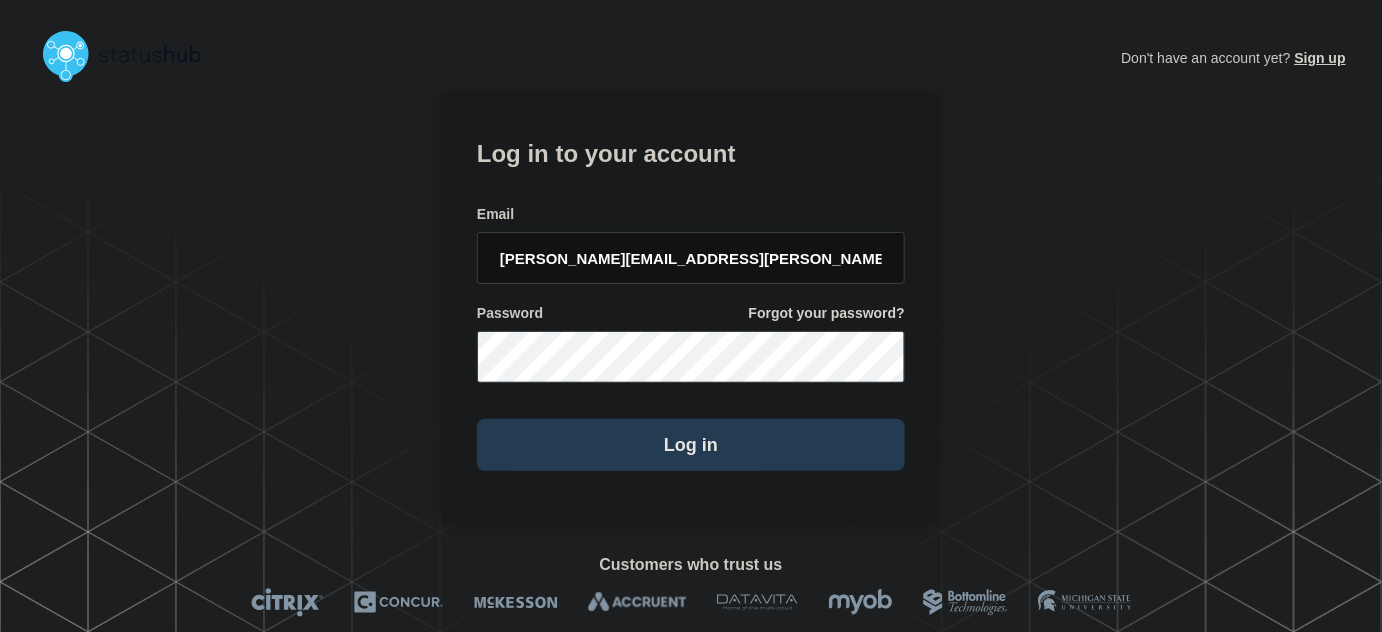 click on "Log in" at bounding box center [691, 445] 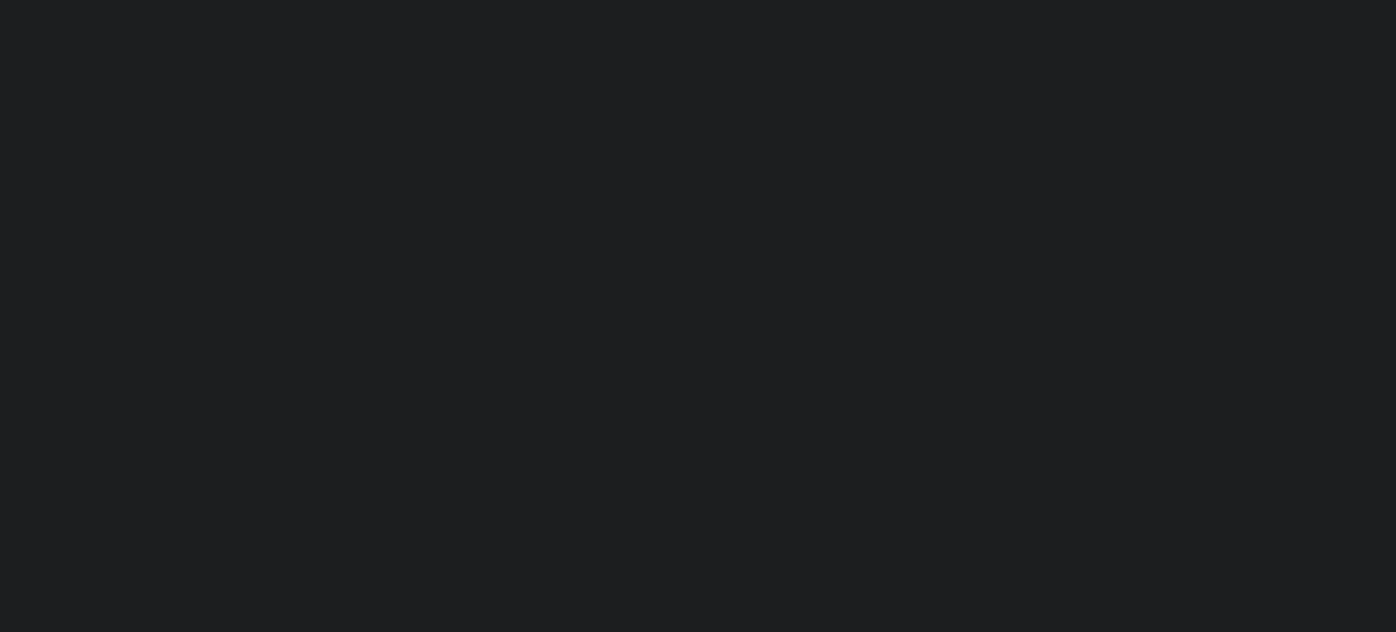scroll, scrollTop: 0, scrollLeft: 0, axis: both 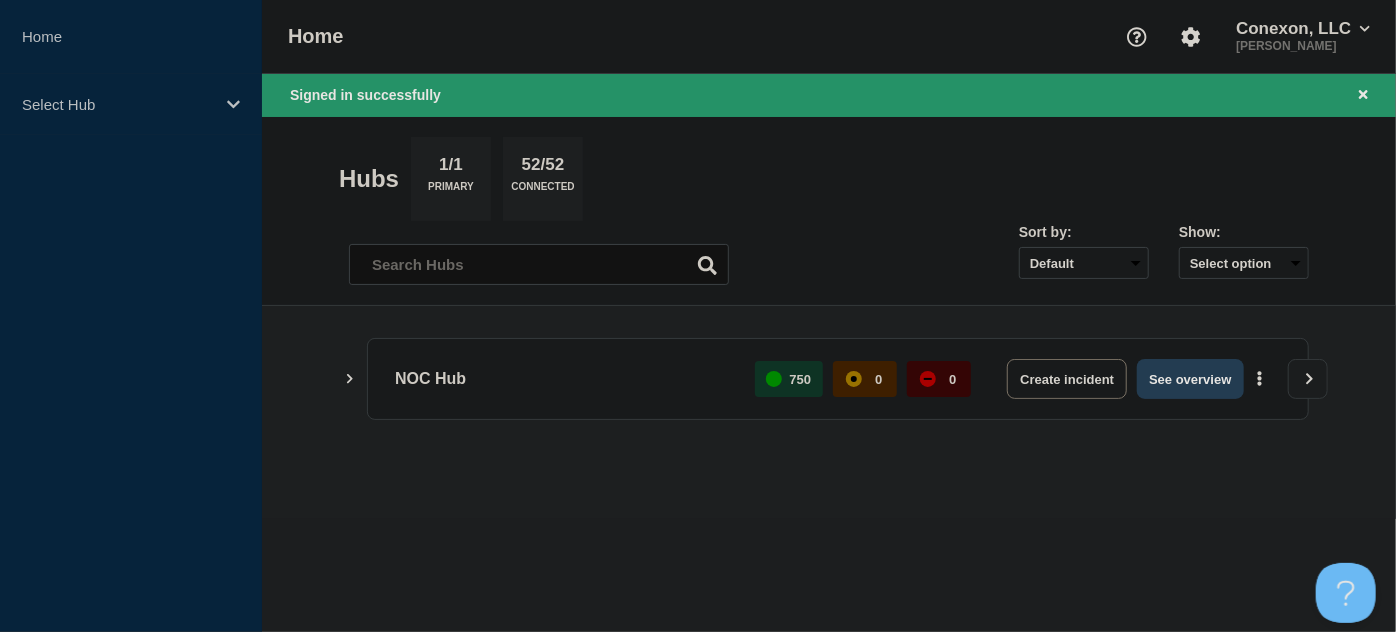 click on "See overview" at bounding box center (1190, 379) 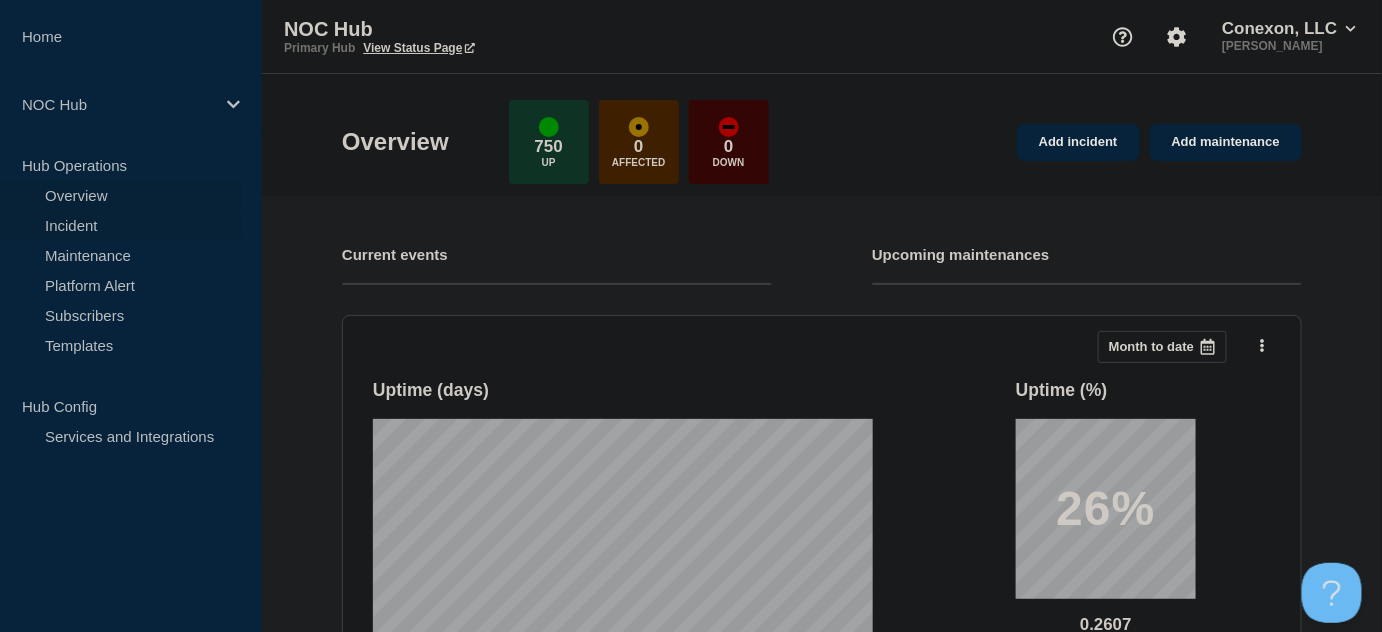 click on "Incident" at bounding box center (121, 225) 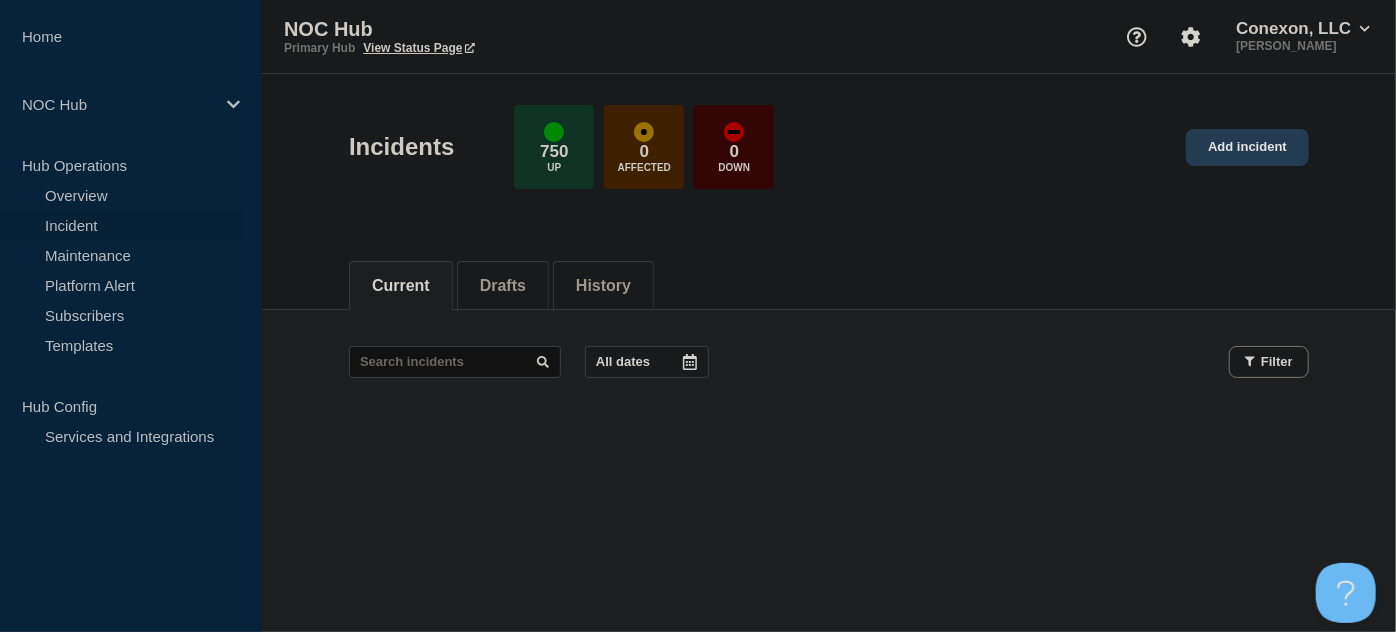 click on "Add incident" 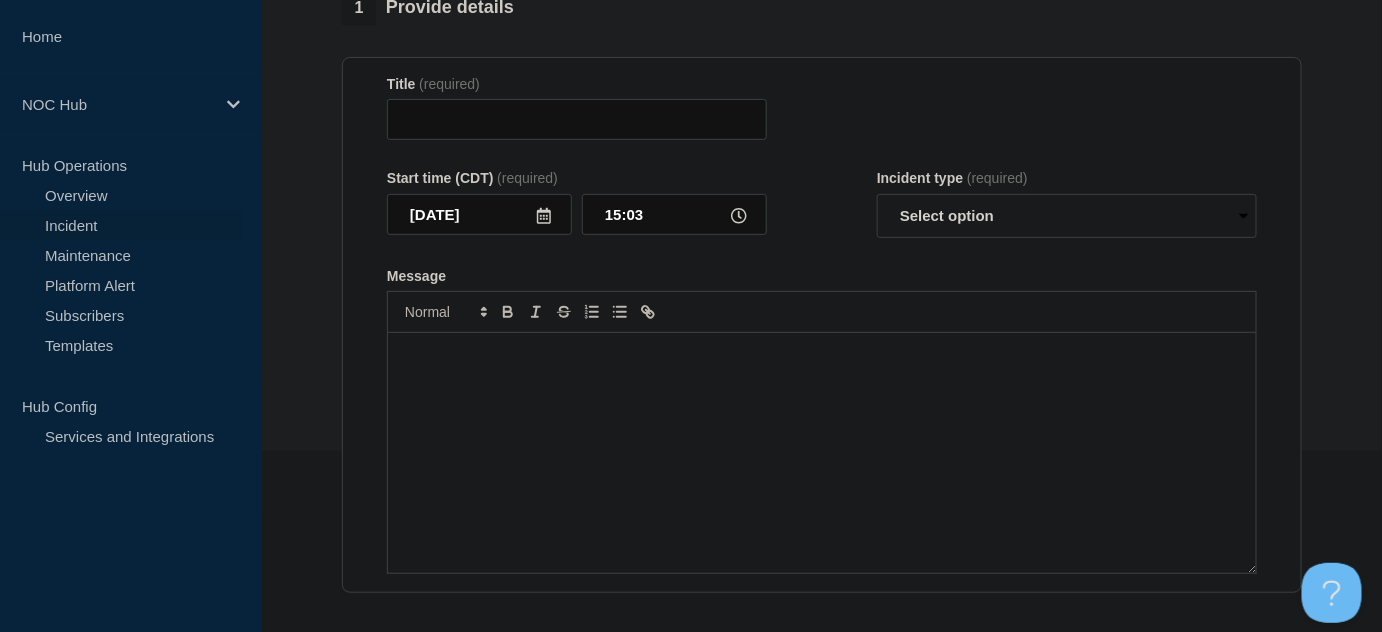 scroll, scrollTop: 90, scrollLeft: 0, axis: vertical 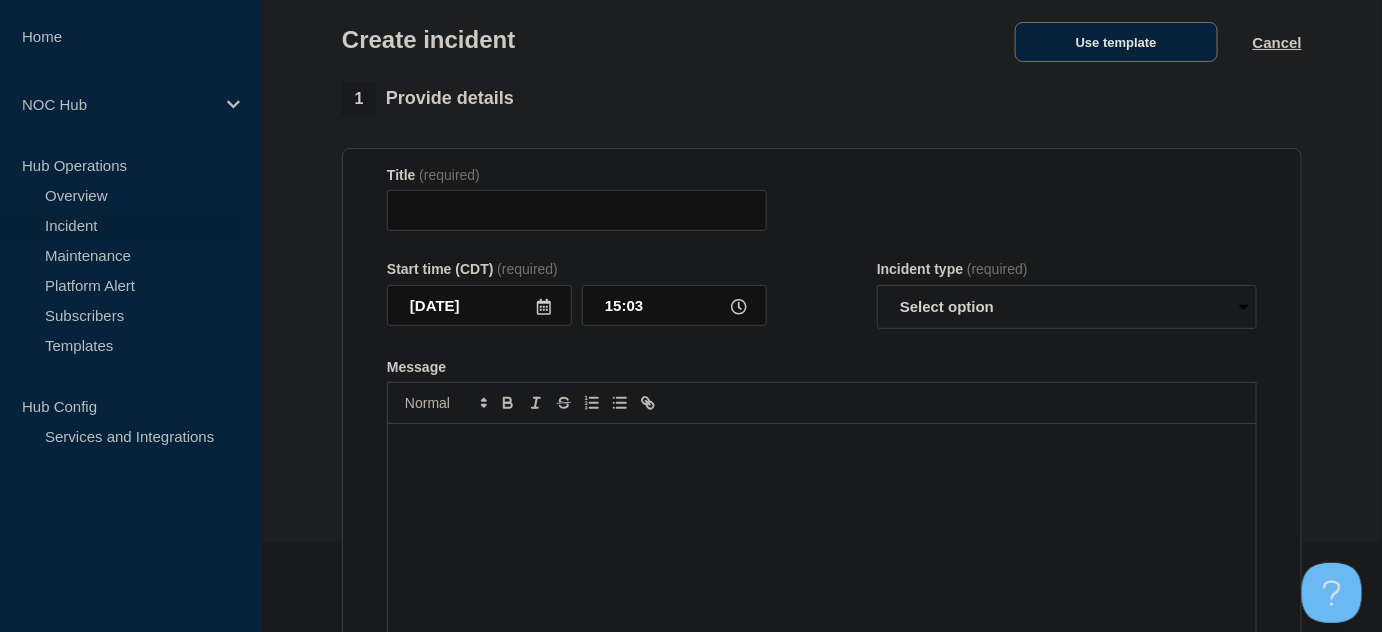 click on "Use template" at bounding box center [1116, 42] 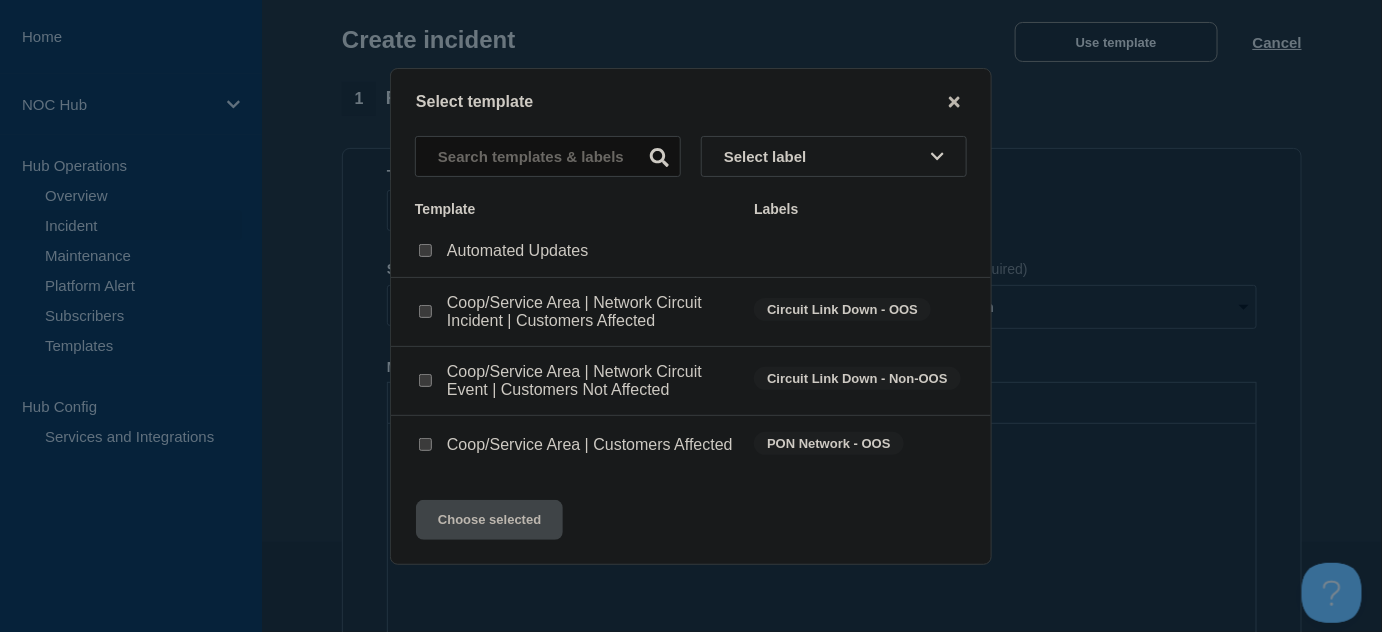 click at bounding box center [425, 444] 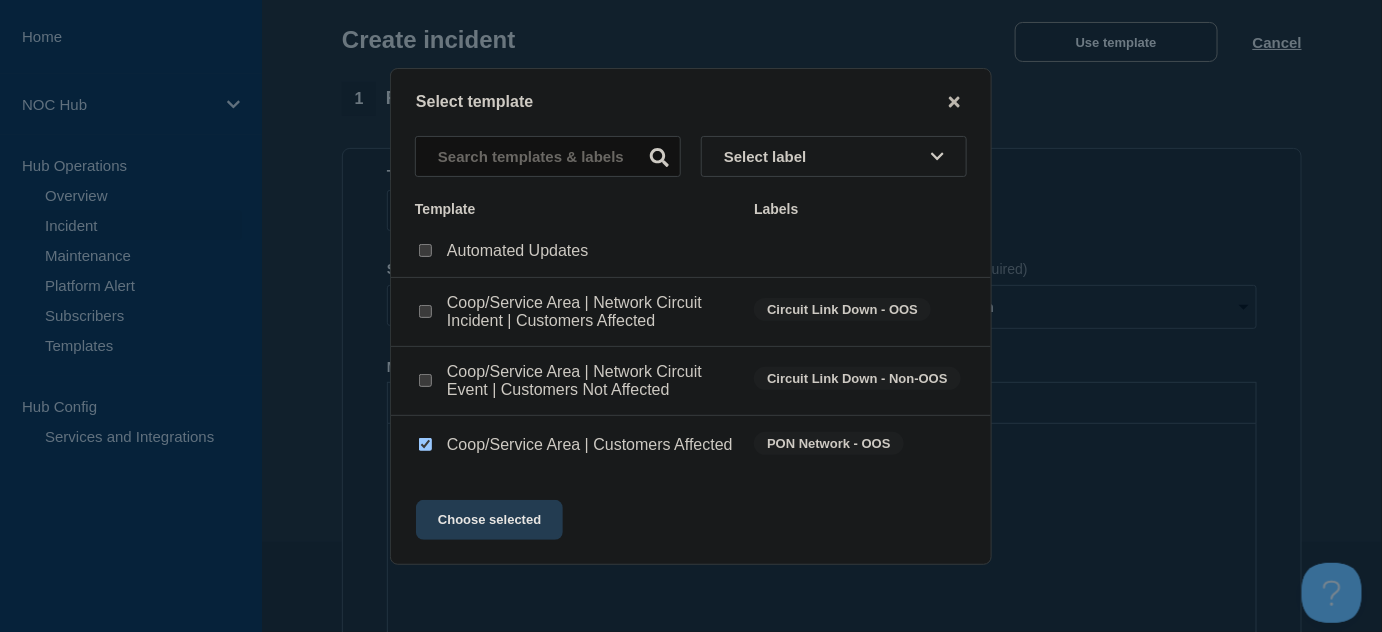 click on "Choose selected" 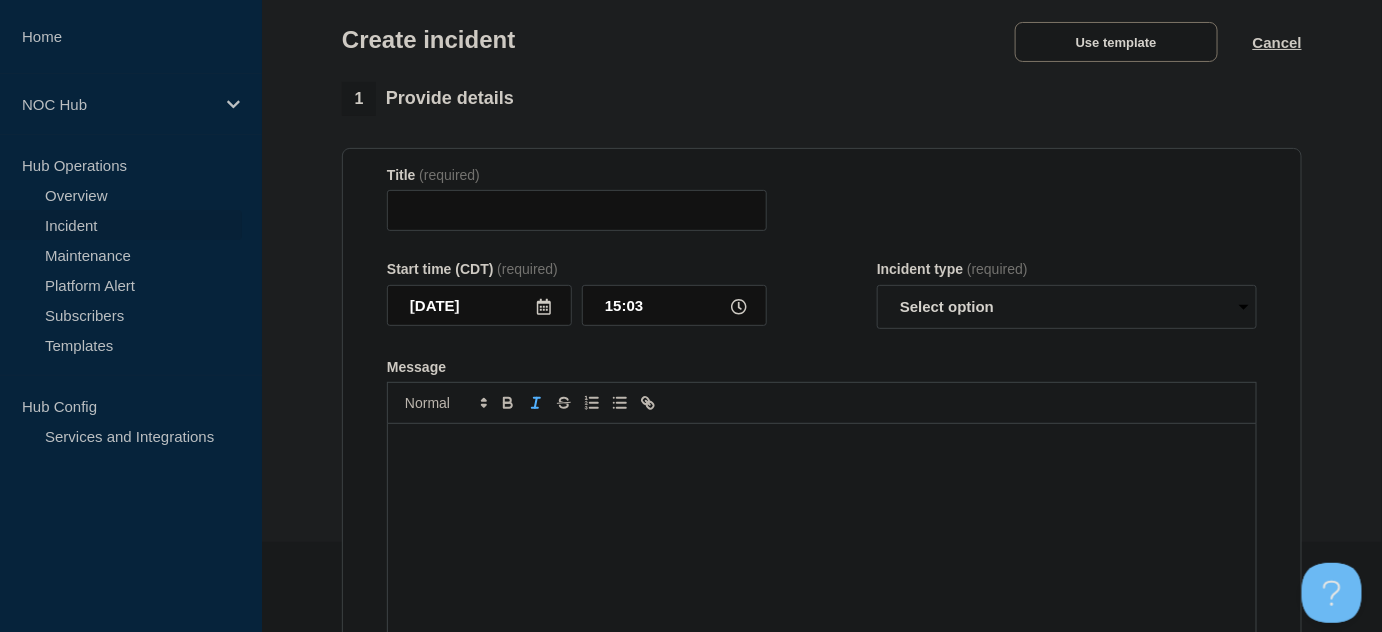 type on "Coop/Service Area | Customers Affected" 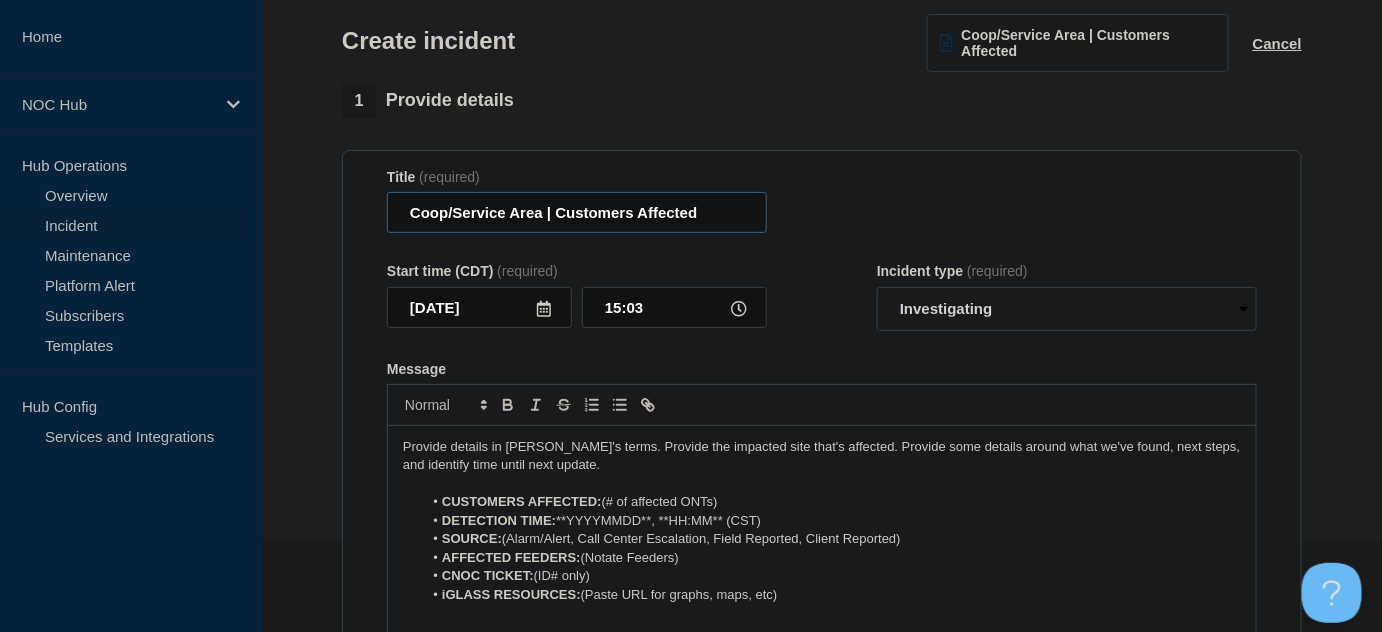 drag, startPoint x: 540, startPoint y: 214, endPoint x: 348, endPoint y: 216, distance: 192.01042 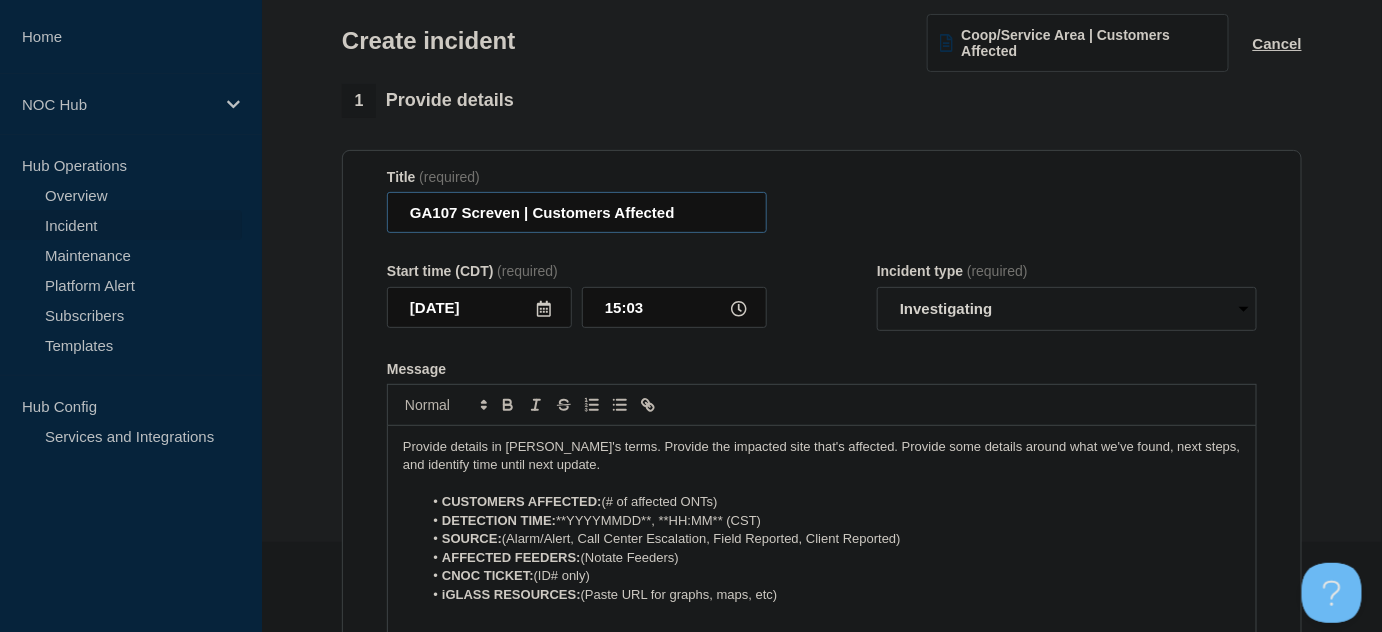 type on "GA107 Screven | Customers Affected" 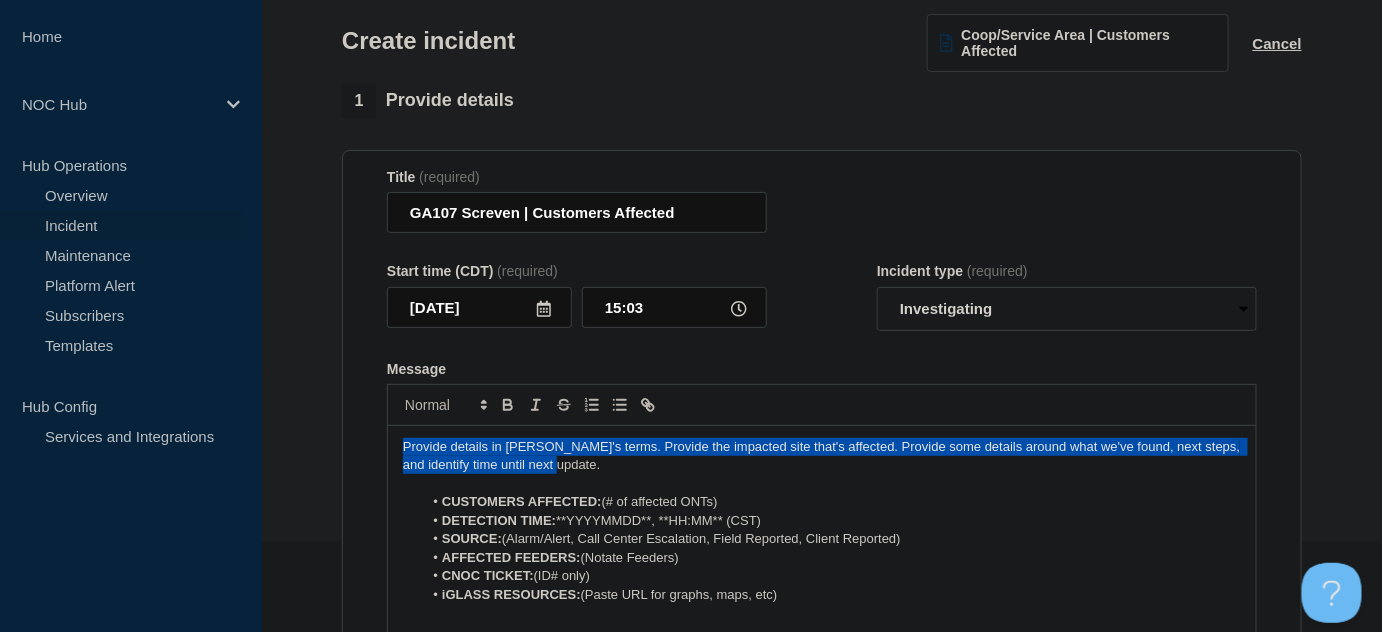 drag, startPoint x: 575, startPoint y: 470, endPoint x: 484, endPoint y: 463, distance: 91.26884 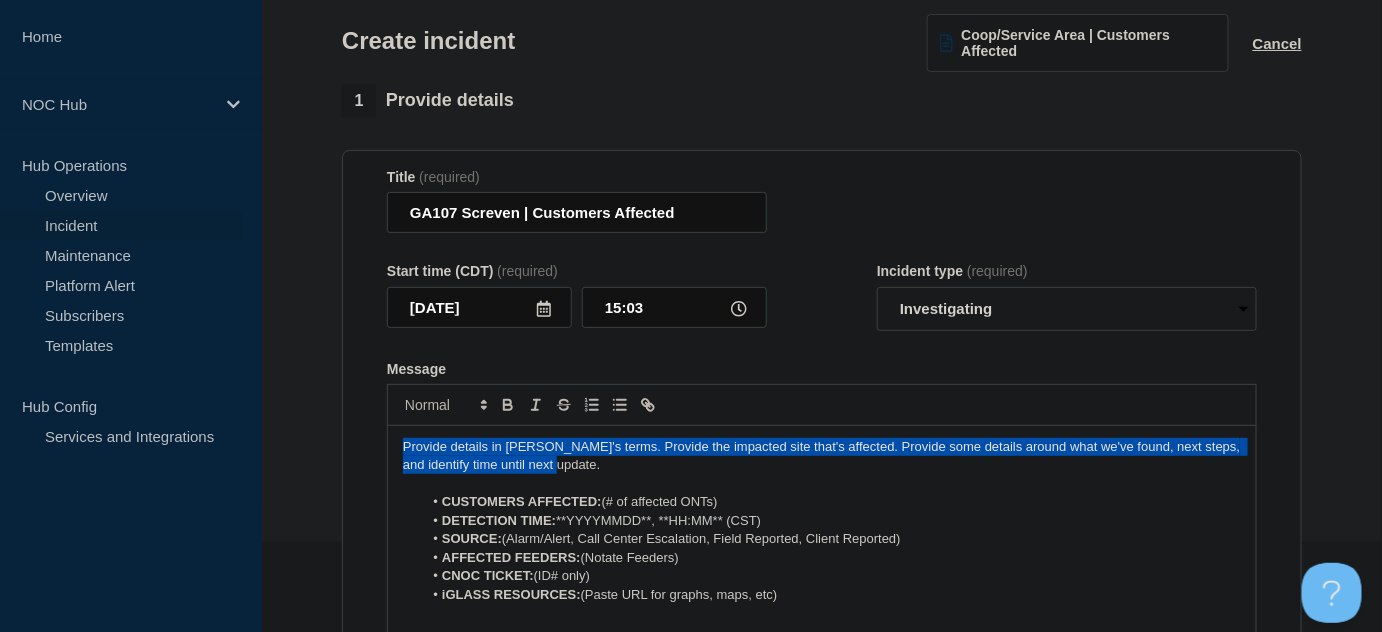 drag, startPoint x: 608, startPoint y: 503, endPoint x: 759, endPoint y: 498, distance: 151.08276 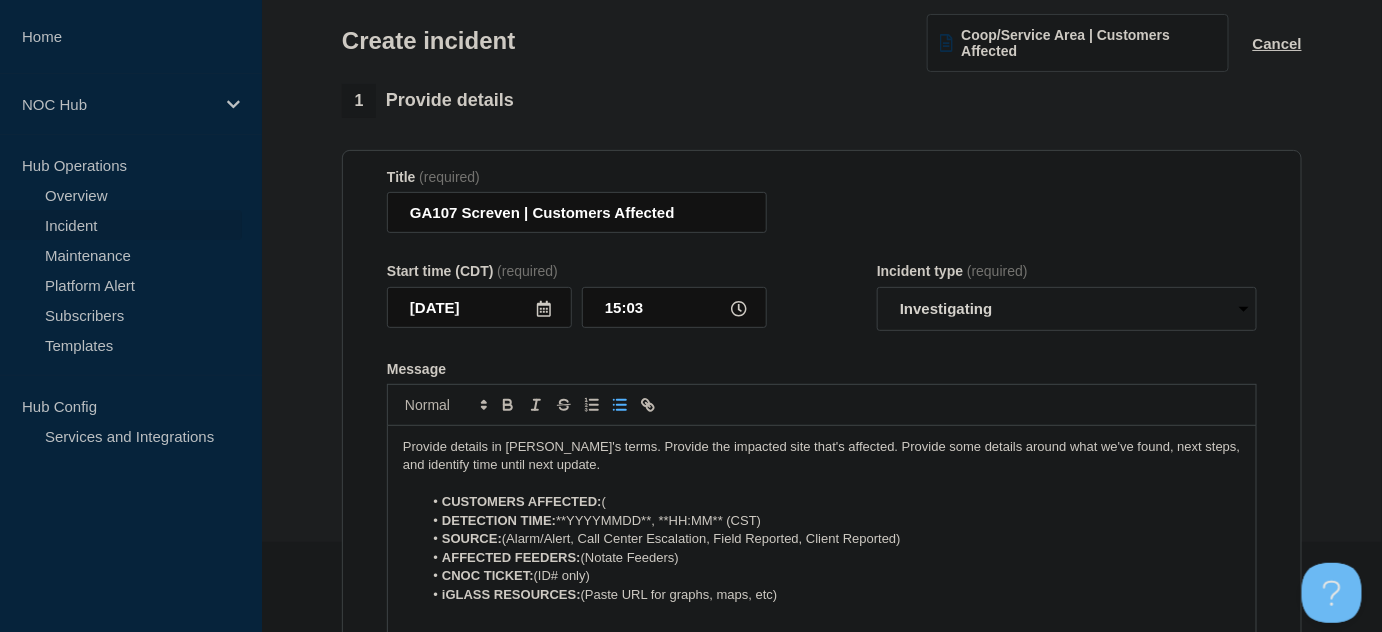 type 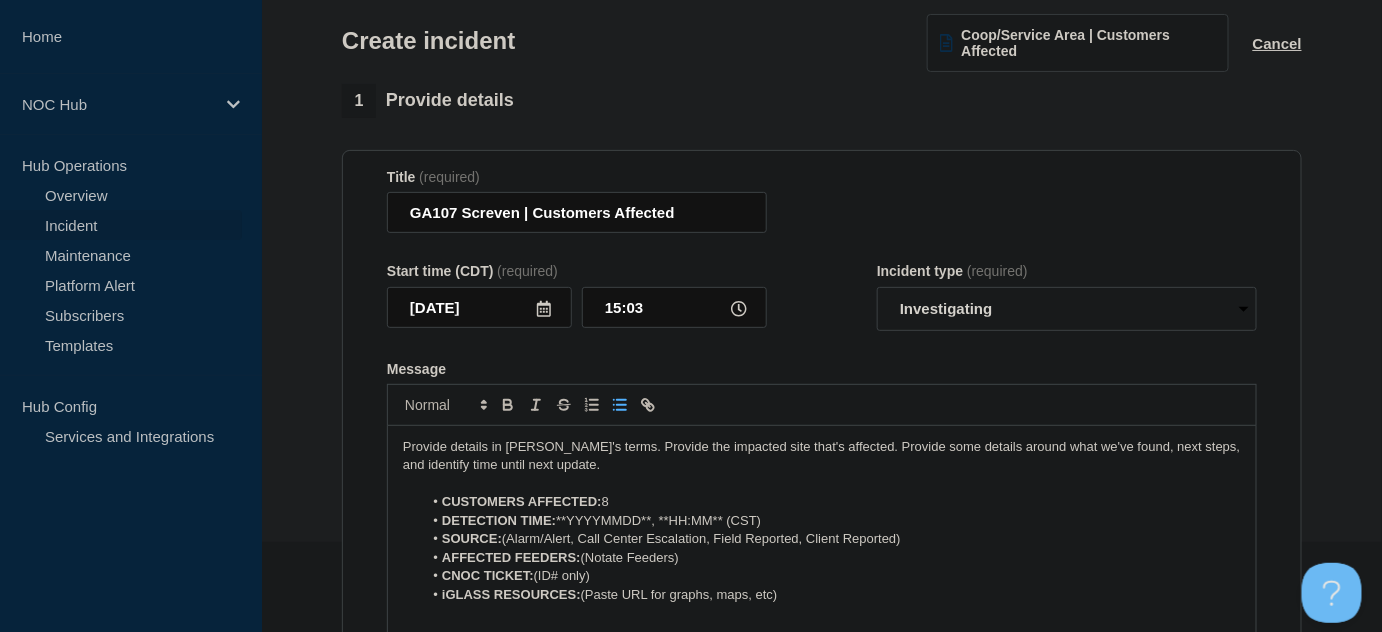 drag, startPoint x: 777, startPoint y: 521, endPoint x: 560, endPoint y: 520, distance: 217.0023 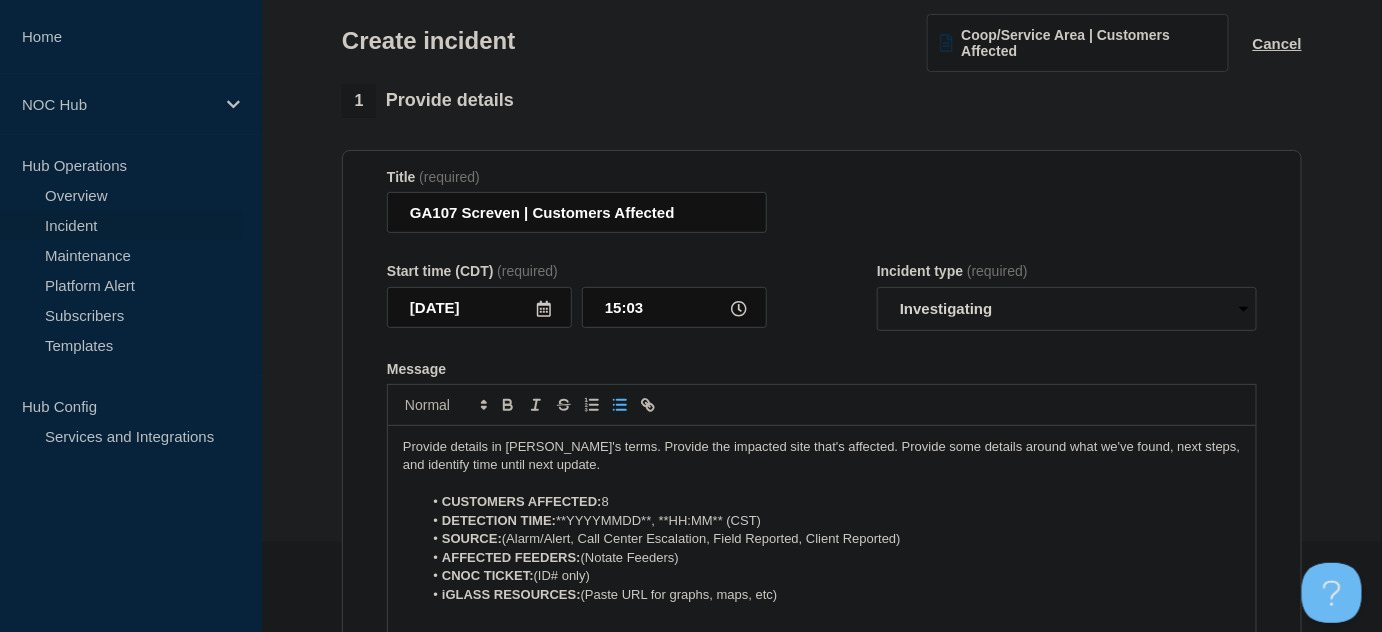 click on "DETECTION TIME:  **YYYYMMDD**, **HH:MM** (CST)" at bounding box center (832, 521) 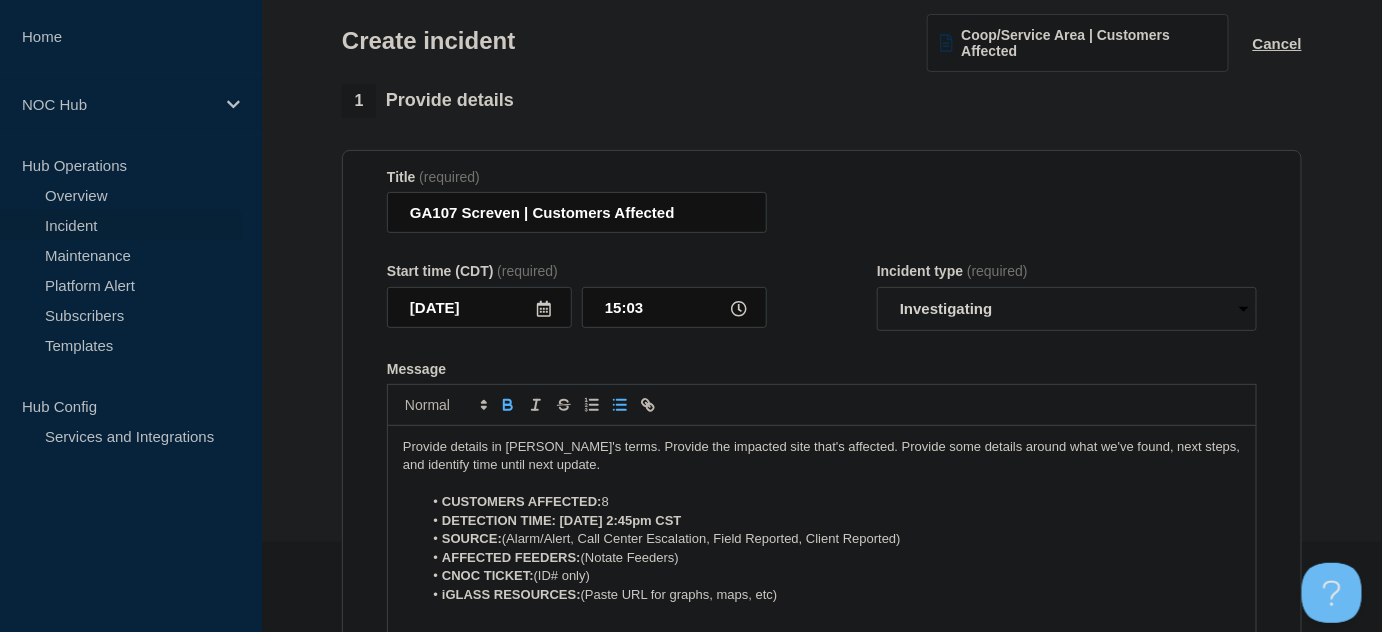 scroll, scrollTop: 60, scrollLeft: 0, axis: vertical 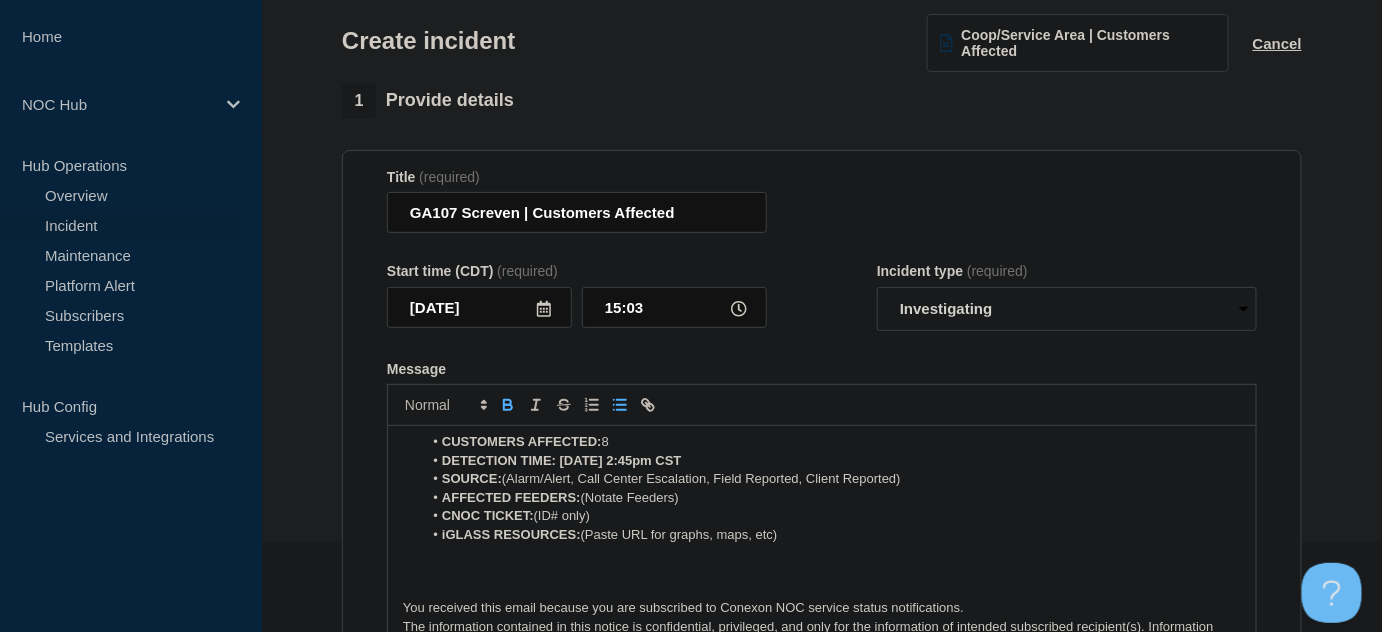 drag, startPoint x: 506, startPoint y: 481, endPoint x: 939, endPoint y: 471, distance: 433.11545 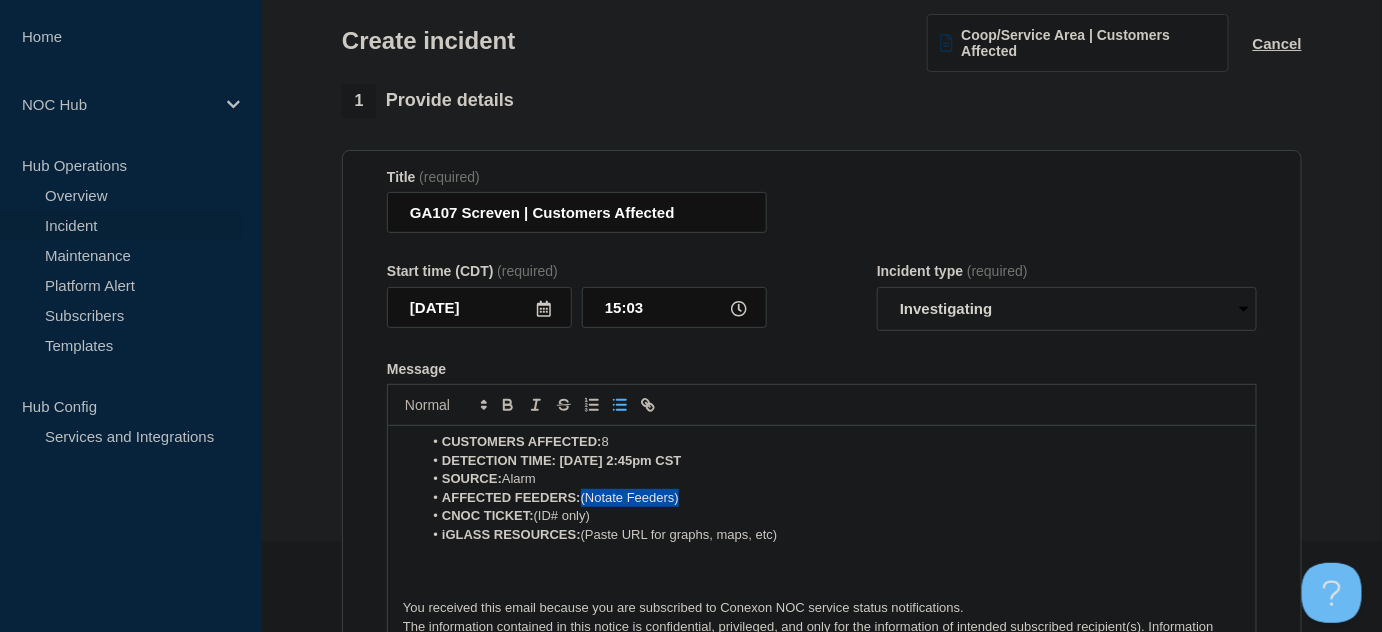 drag, startPoint x: 582, startPoint y: 500, endPoint x: 701, endPoint y: 494, distance: 119.15116 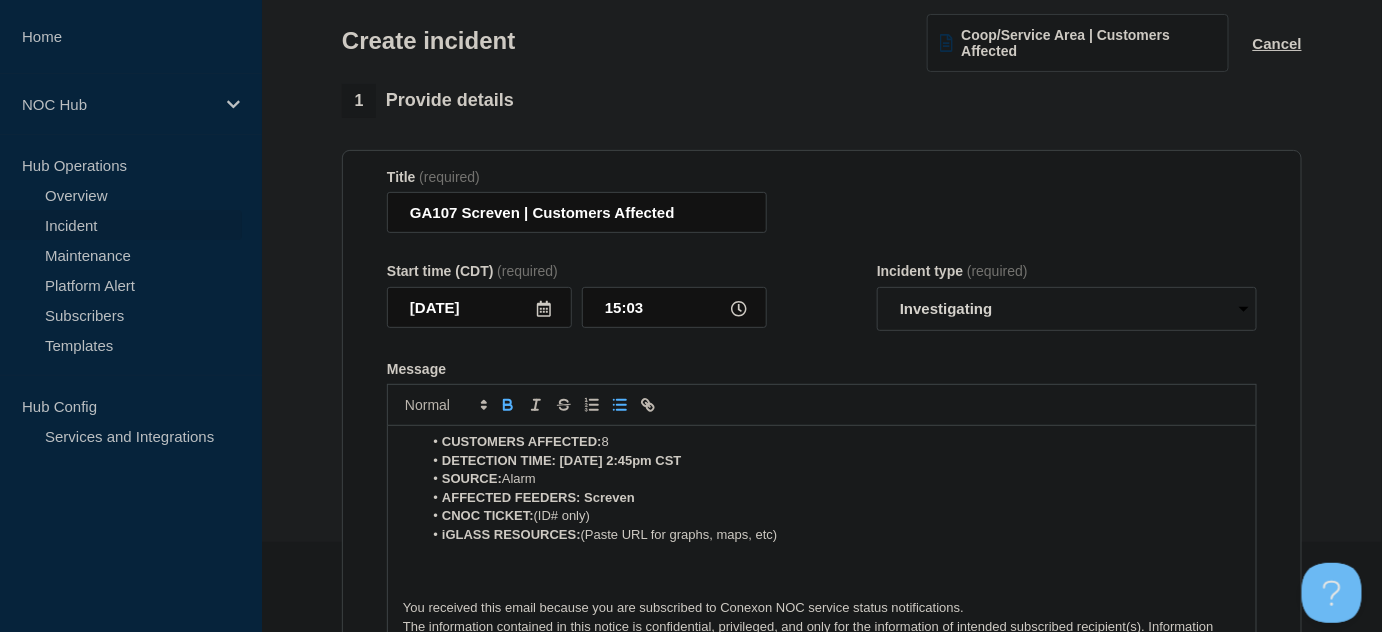 click on "AFFECTED FEEDERS: Screven" at bounding box center (832, 498) 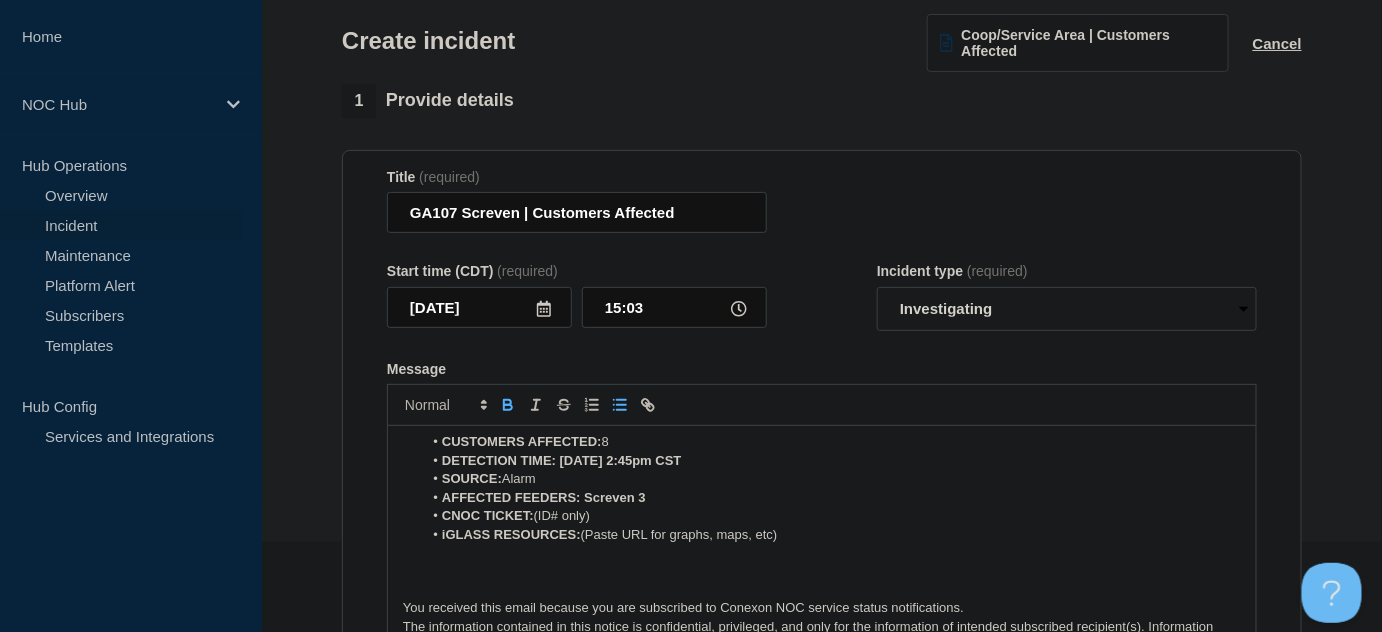 click on "iGLASS RESOURCES:  (Paste URL for graphs, maps, etc)" at bounding box center [832, 535] 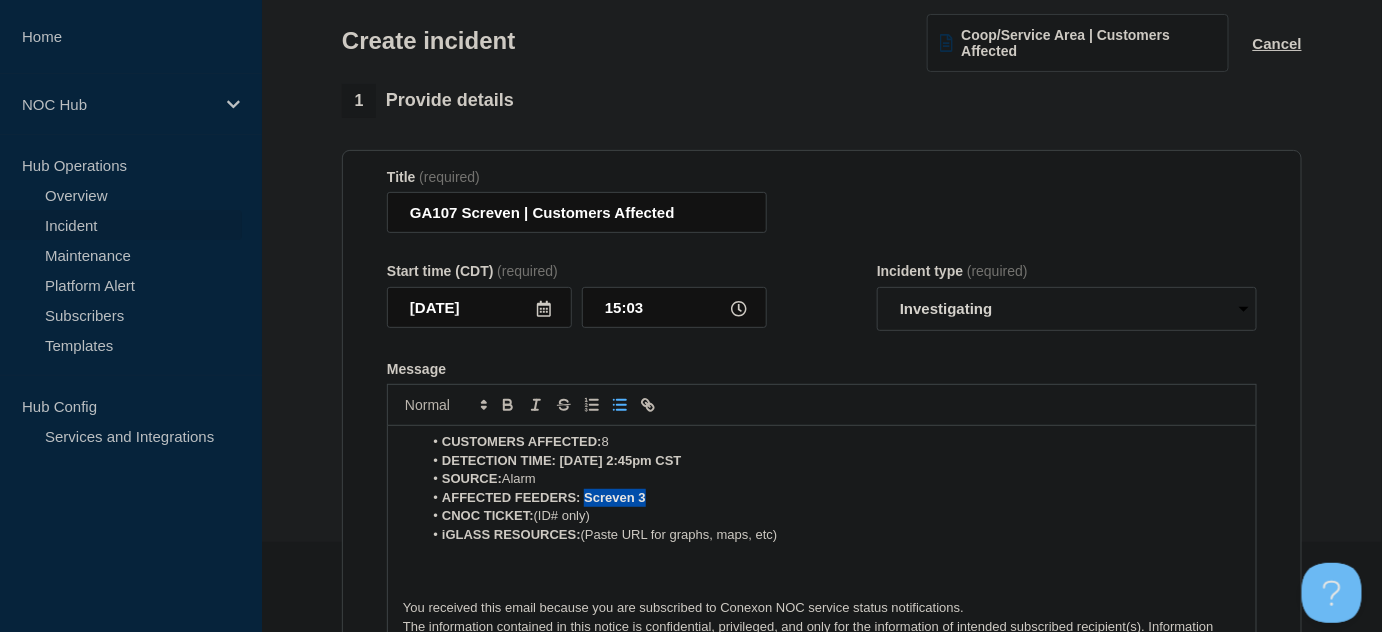 drag, startPoint x: 582, startPoint y: 502, endPoint x: 649, endPoint y: 506, distance: 67.11929 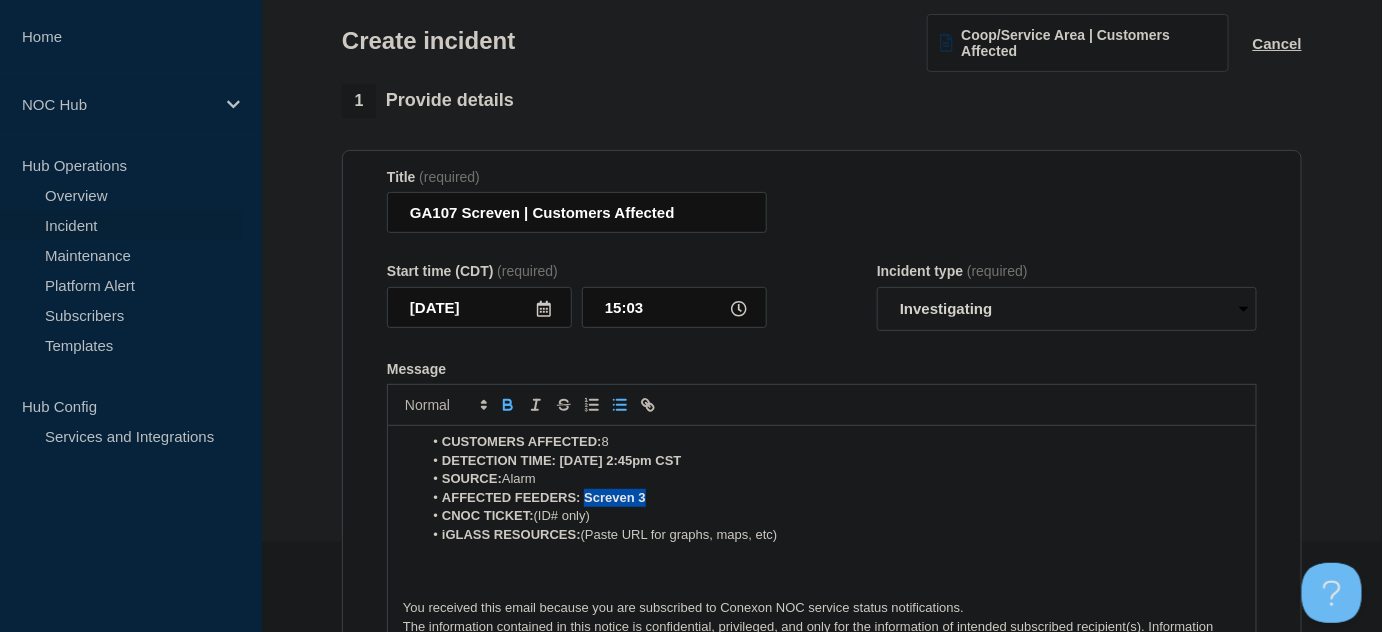 copy on "Screven 3" 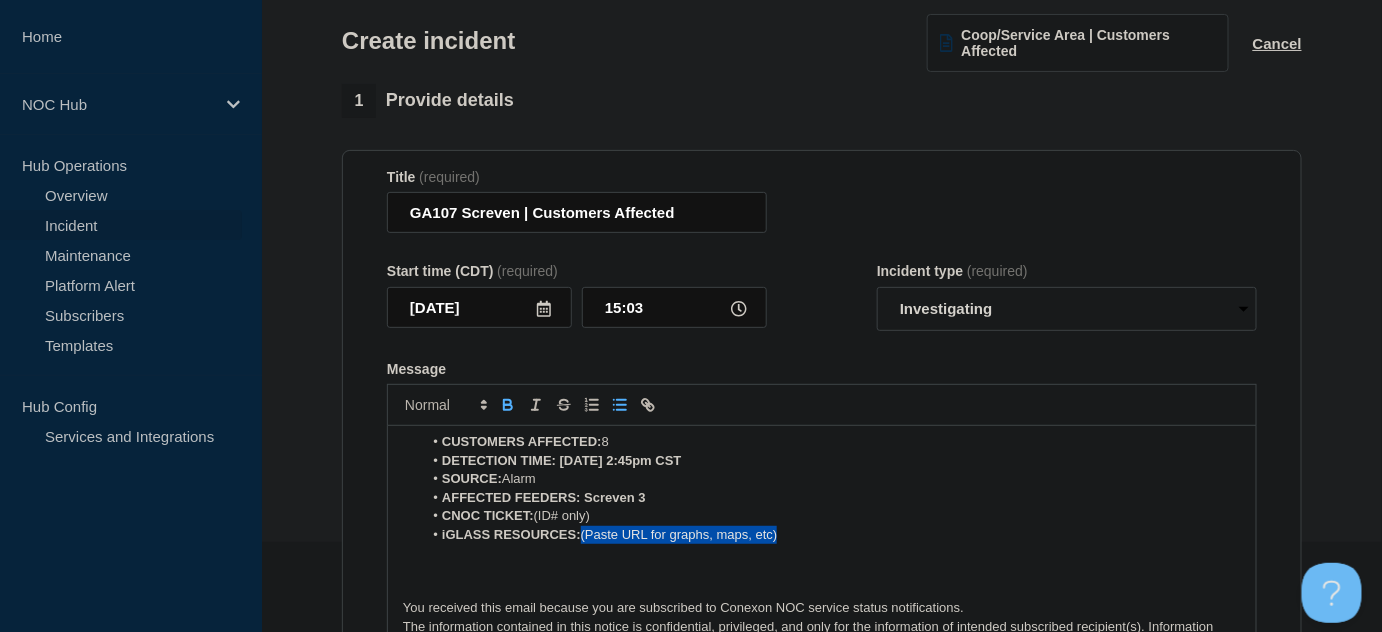 drag, startPoint x: 587, startPoint y: 535, endPoint x: 823, endPoint y: 534, distance: 236.00212 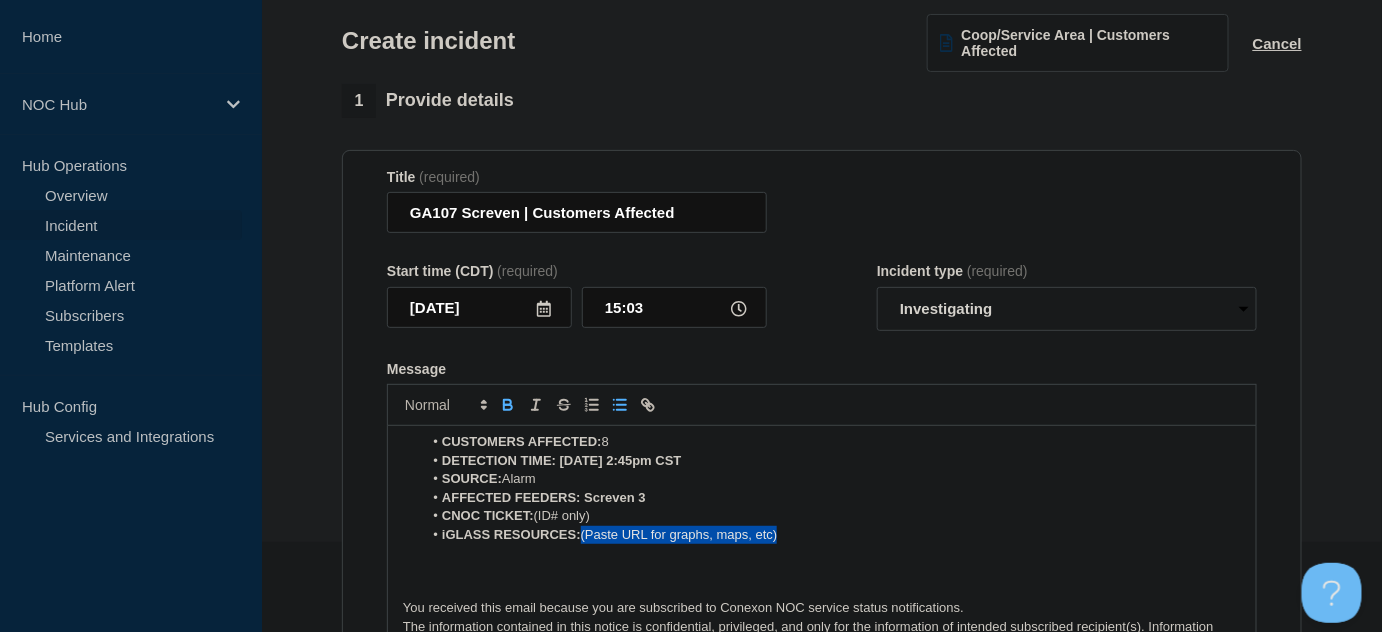 click on "iGLASS RESOURCES:  (Paste URL for graphs, maps, etc)" at bounding box center (832, 535) 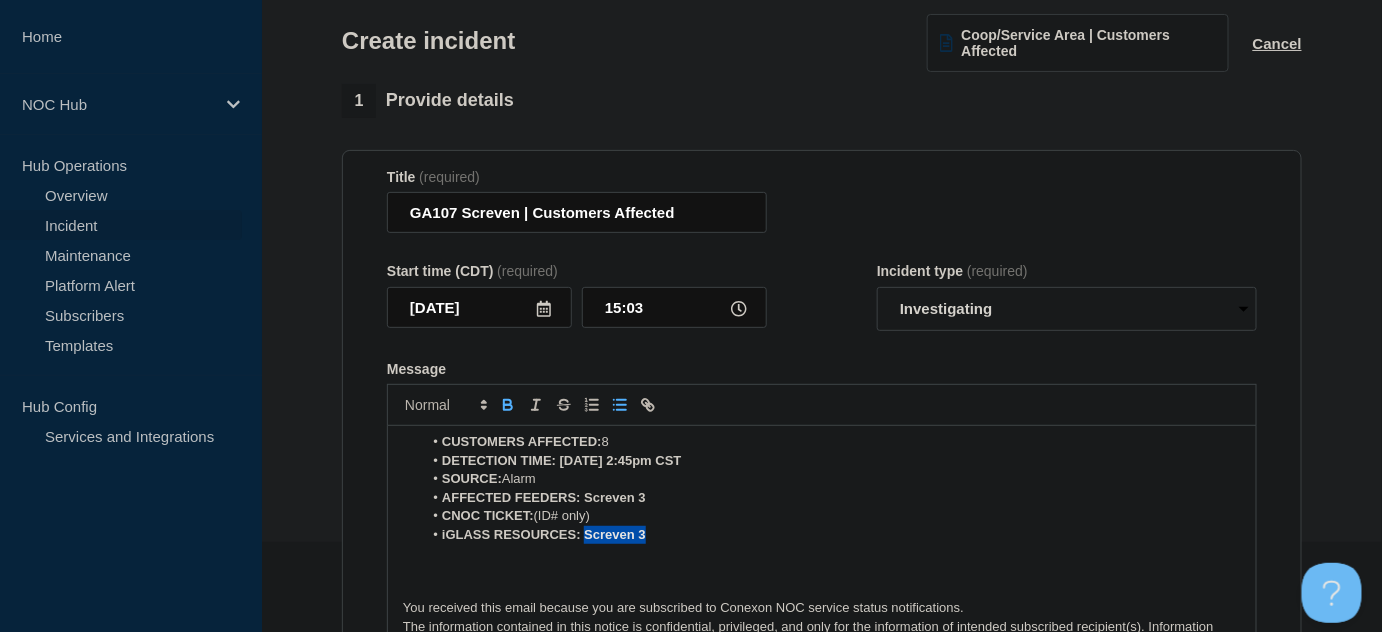 drag, startPoint x: 584, startPoint y: 538, endPoint x: 669, endPoint y: 514, distance: 88.32327 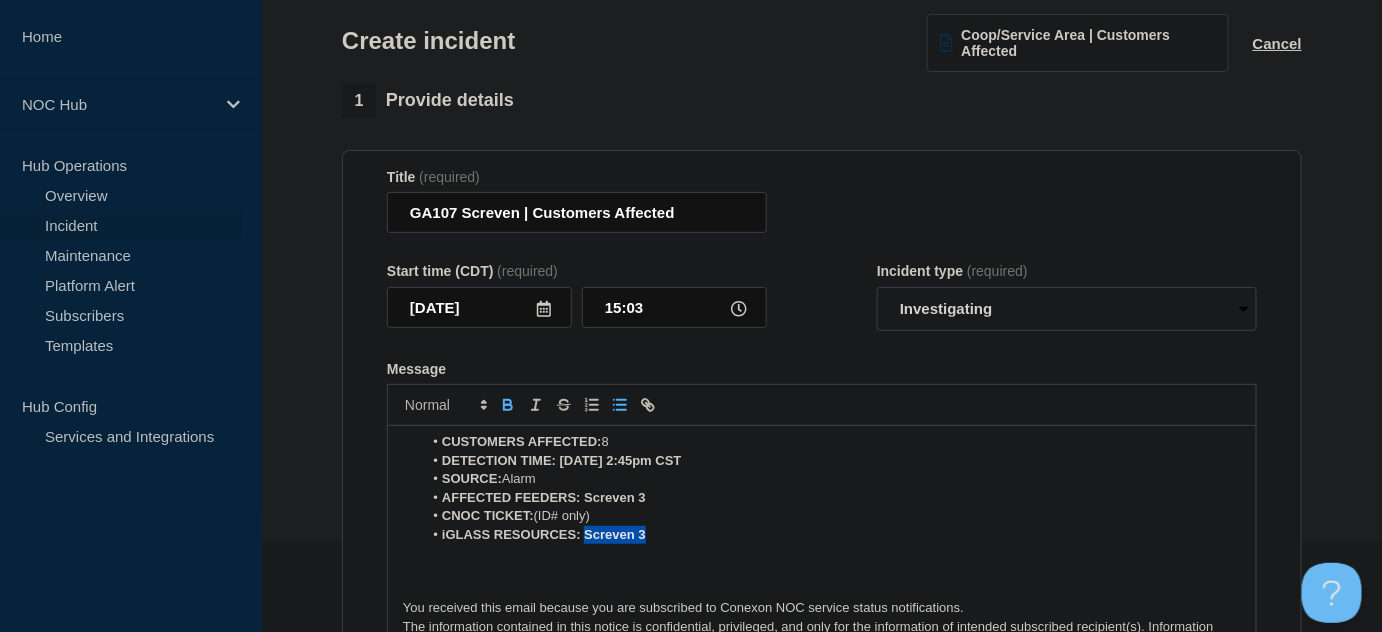 click on "iGLASS RESOURCES: Screven 3" at bounding box center (832, 535) 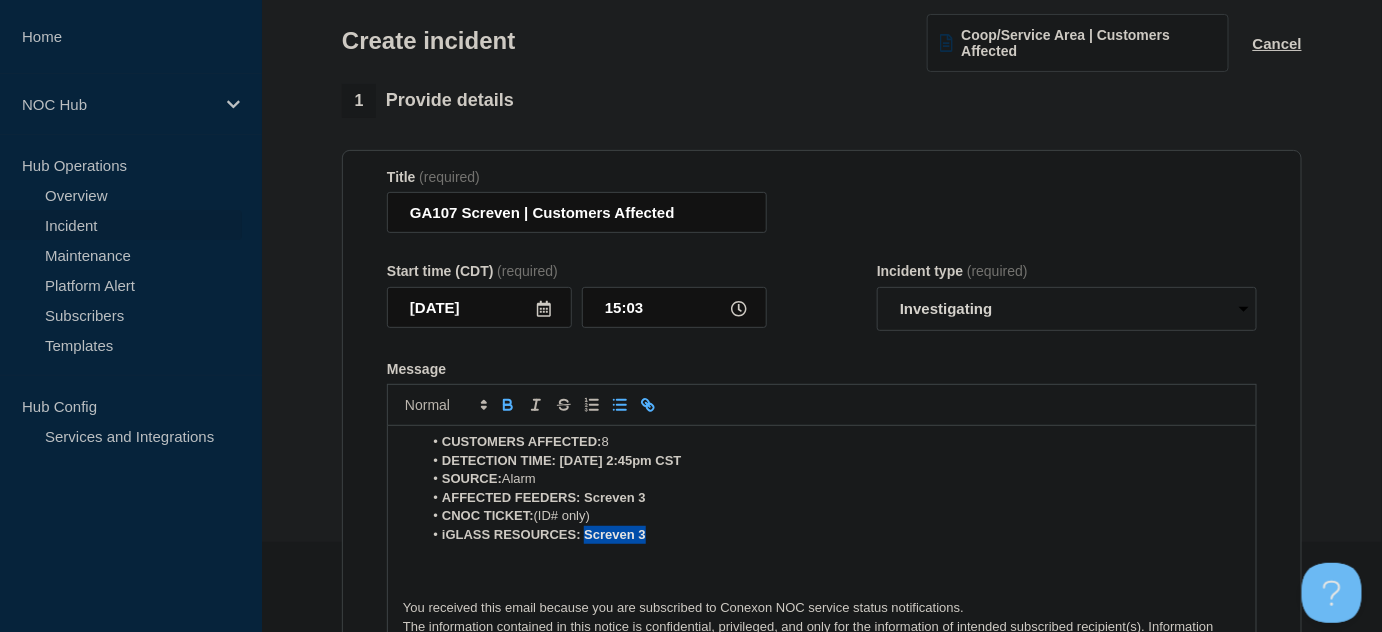 click 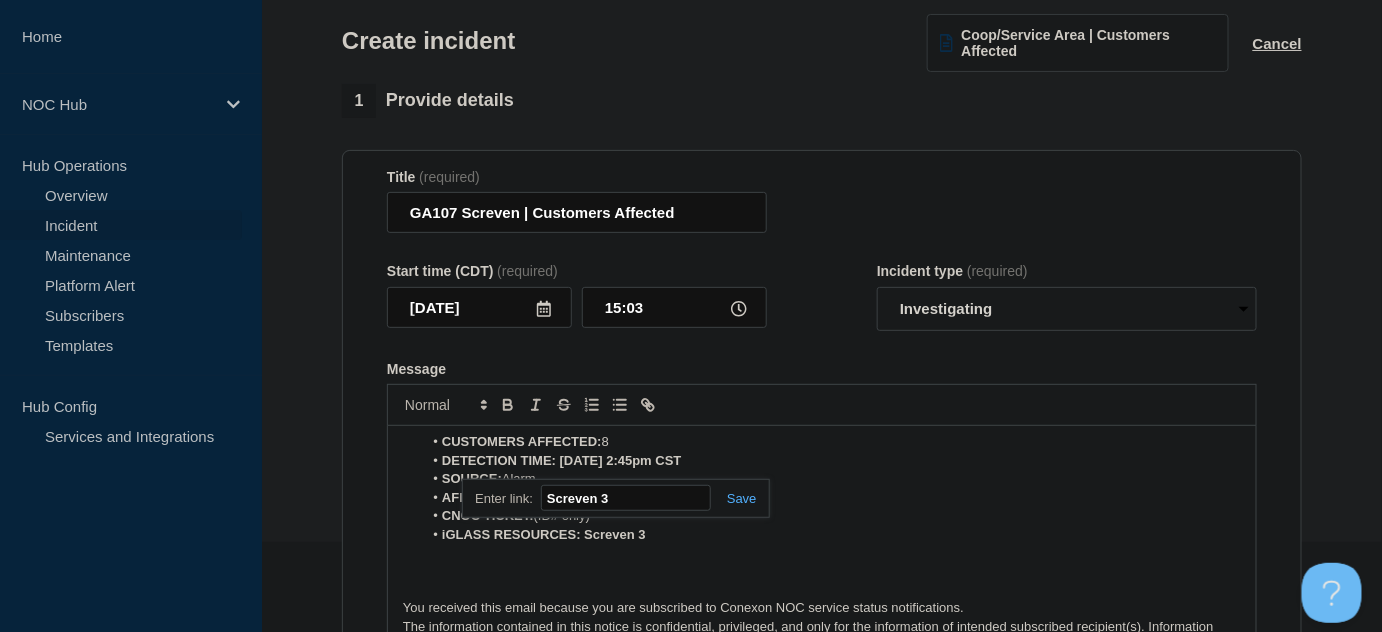 paste on "[URL][DOMAIN_NAME]" 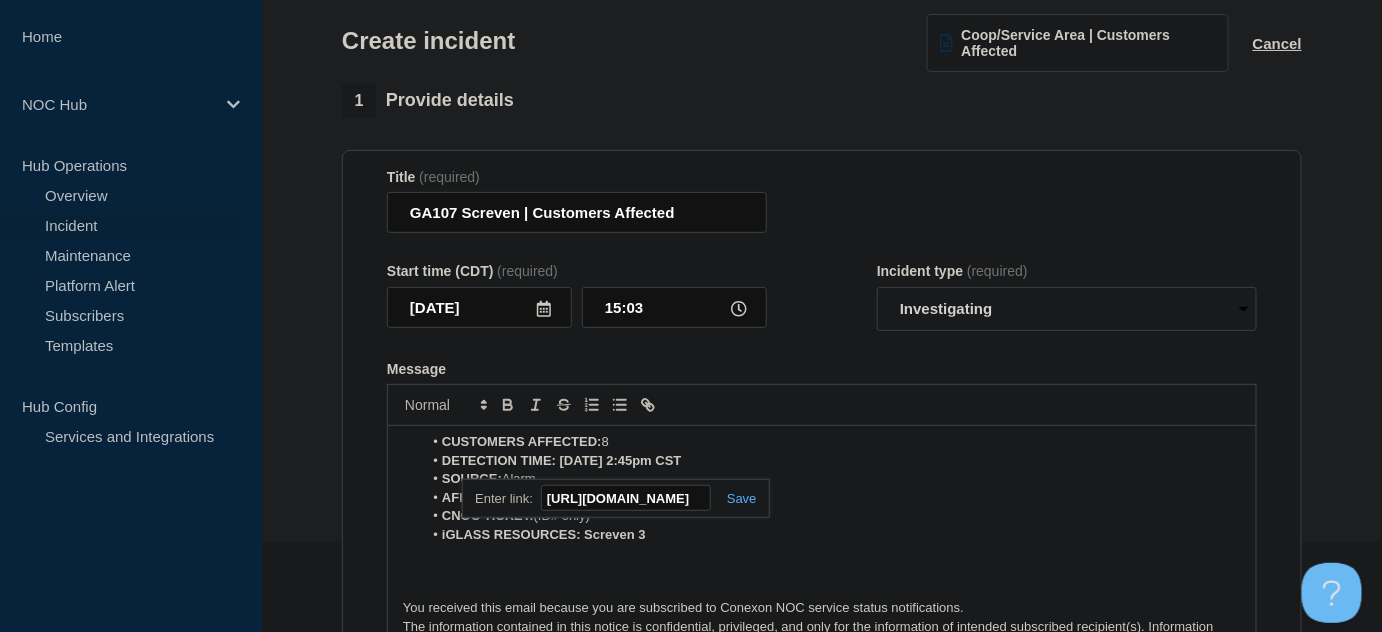 scroll, scrollTop: 0, scrollLeft: 611, axis: horizontal 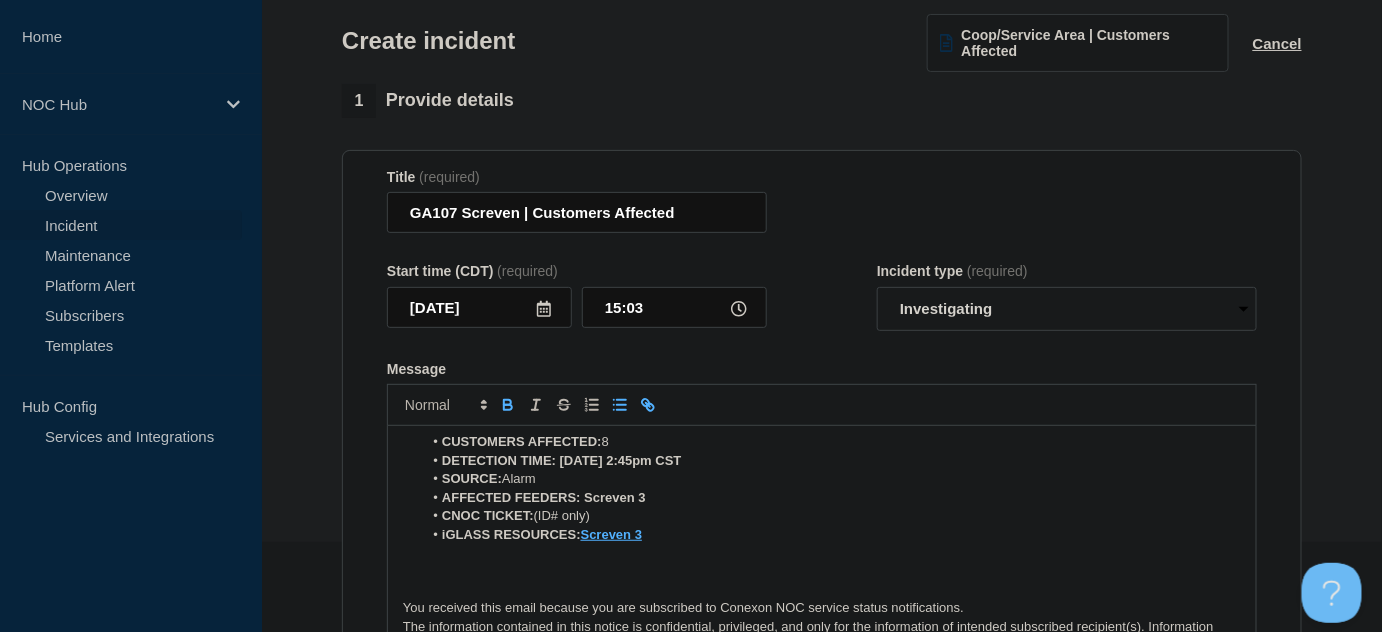 drag, startPoint x: 538, startPoint y: 518, endPoint x: 630, endPoint y: 517, distance: 92.00543 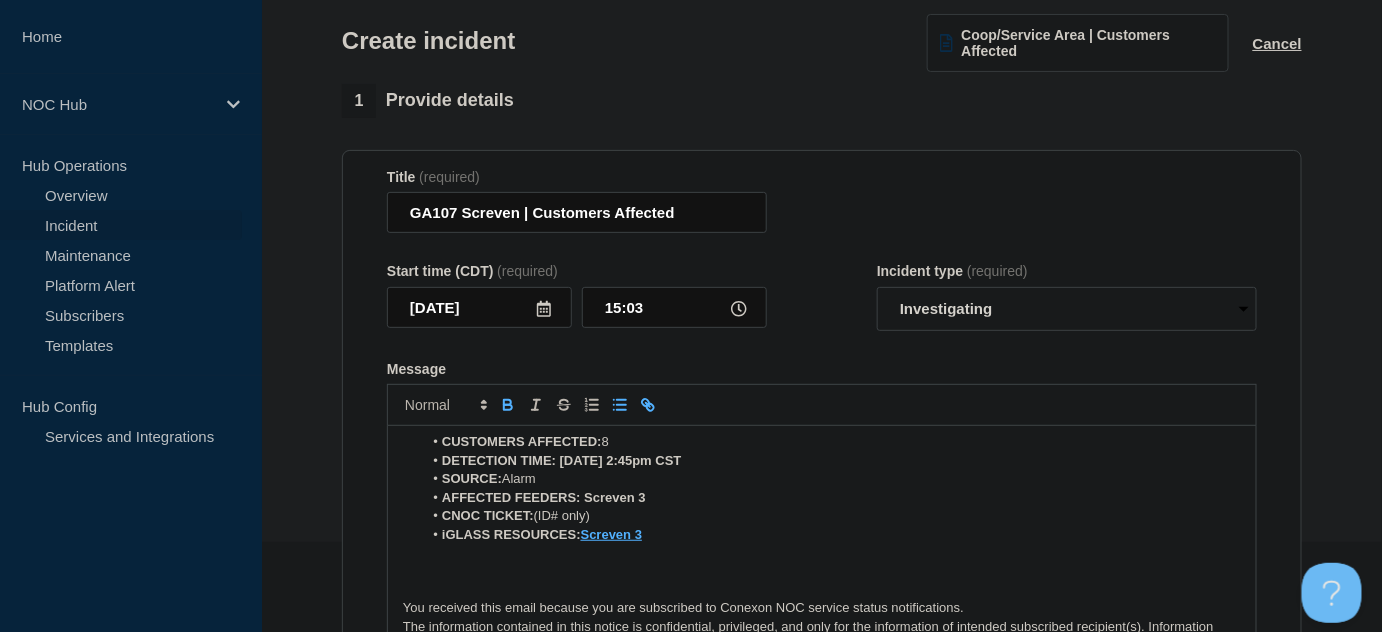 click on "CNOC TICKET:  (ID# only)" at bounding box center (832, 516) 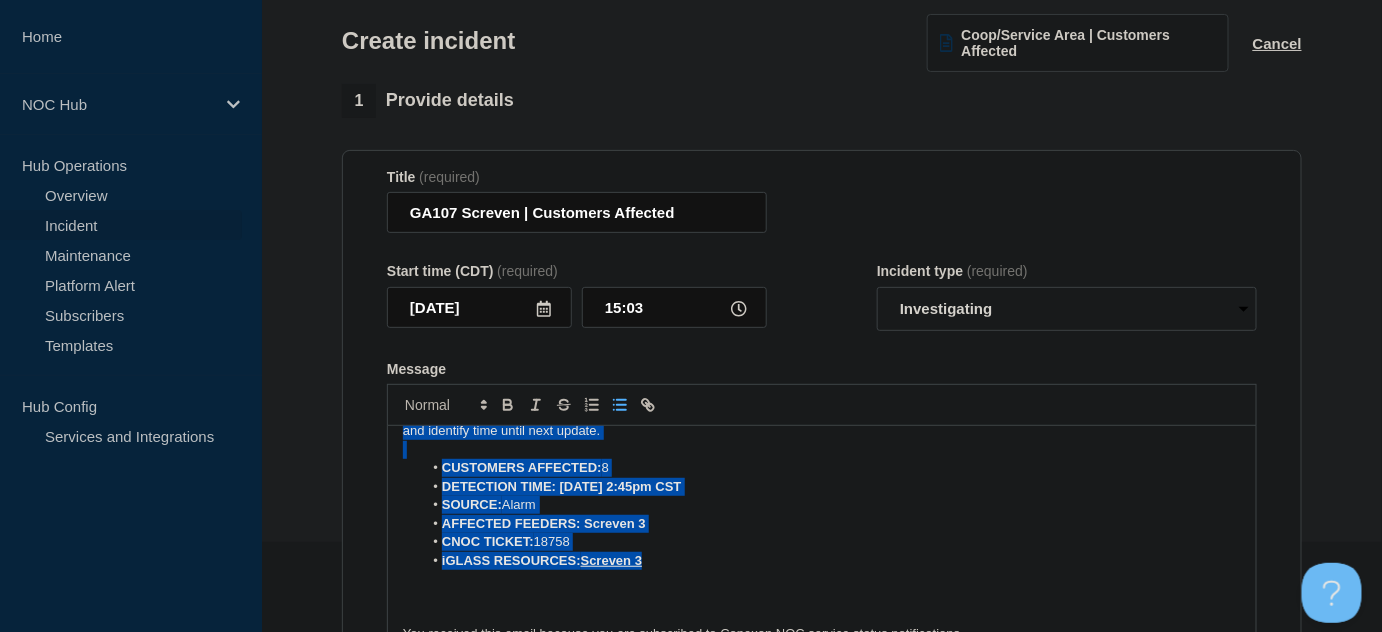 scroll, scrollTop: 0, scrollLeft: 0, axis: both 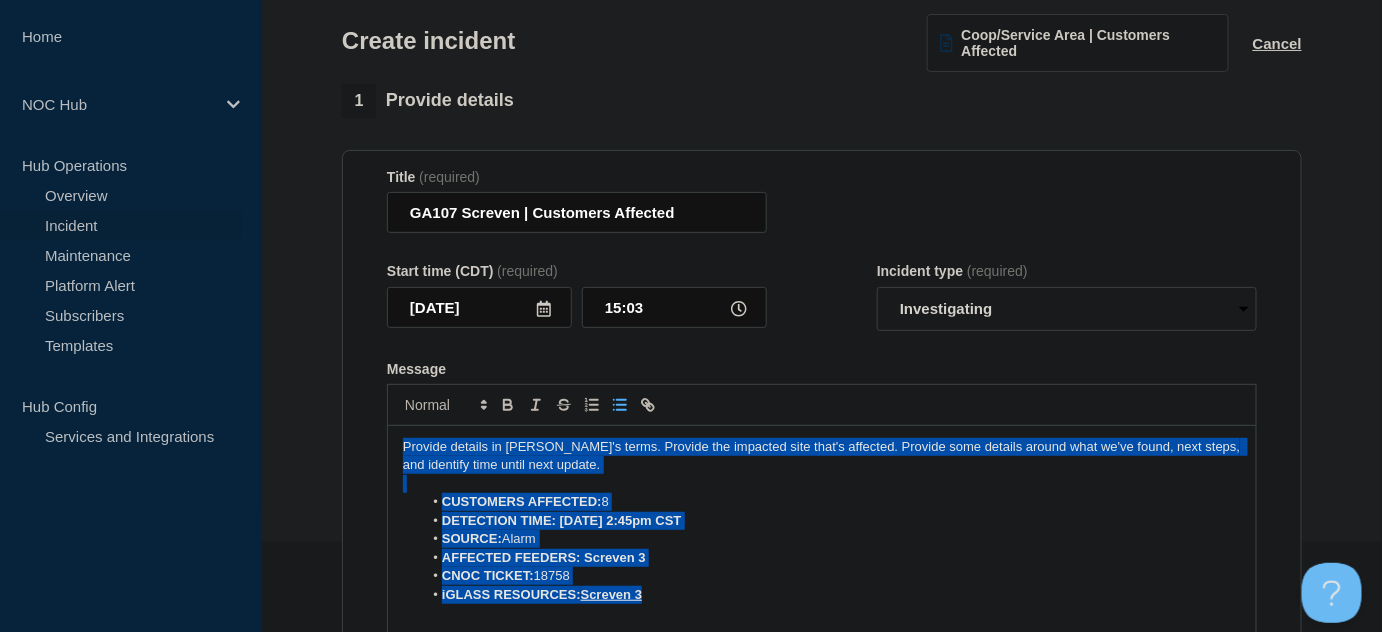 drag, startPoint x: 458, startPoint y: 492, endPoint x: 385, endPoint y: 429, distance: 96.42614 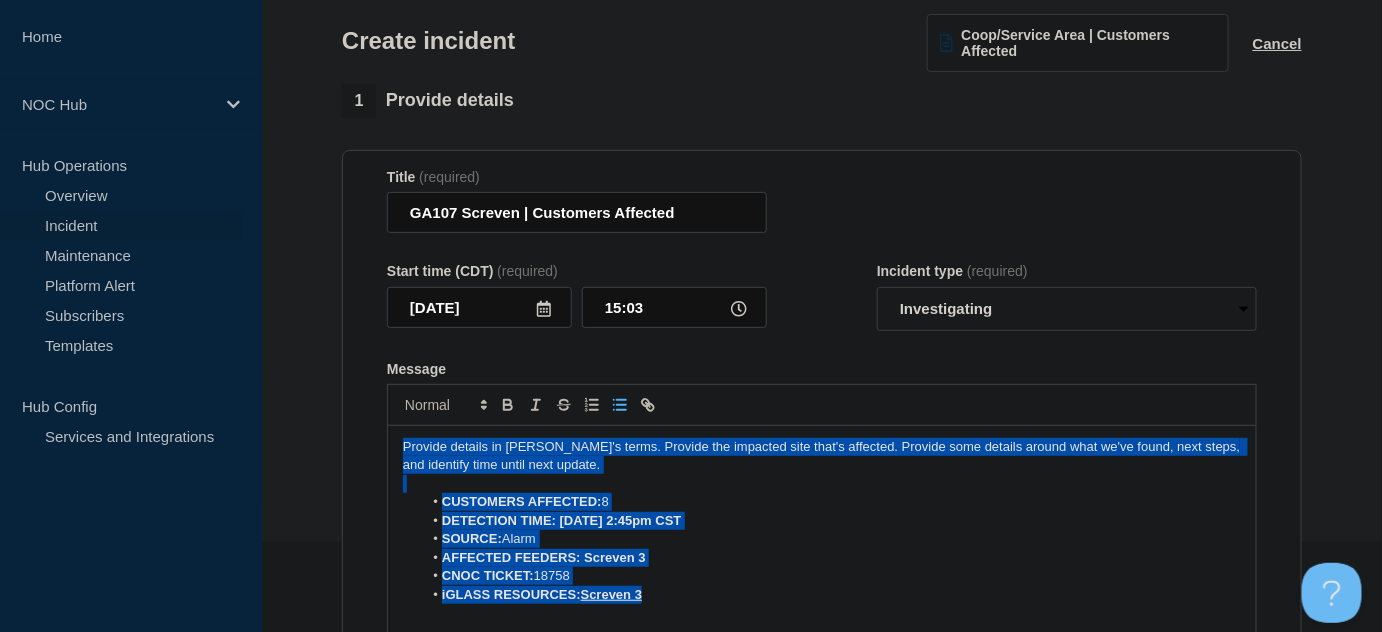 click on "Title  (required) GA107 Screven | Customers Affected Start time (CDT)  (required) [DATE] 15:03 Incident type  (required) Select option Investigating Identified Monitoring Message  Provide details in laymen's terms. Provide the impacted site that's affected. Provide some details around what we've found, next steps, and identify time until next update. CUSTOMERS AFFECTED:  8 DETECTION TIME: [DATE] 2:45pm CST SOURCE:  Alarm AFFECTED FEEDERS: Screven 3 CNOC TICKET:  18758 iGLASS RESOURCES:  Screven 3 You received this email because you are subscribed to Conexon NOC service status notifications. The information contained in this notice is confidential, privileged, and only for the information of intended subscribed recipient(s). Information published herein may not be used, republished or redistributed, without the prior written consent of Conexon LLC." at bounding box center (822, 418) 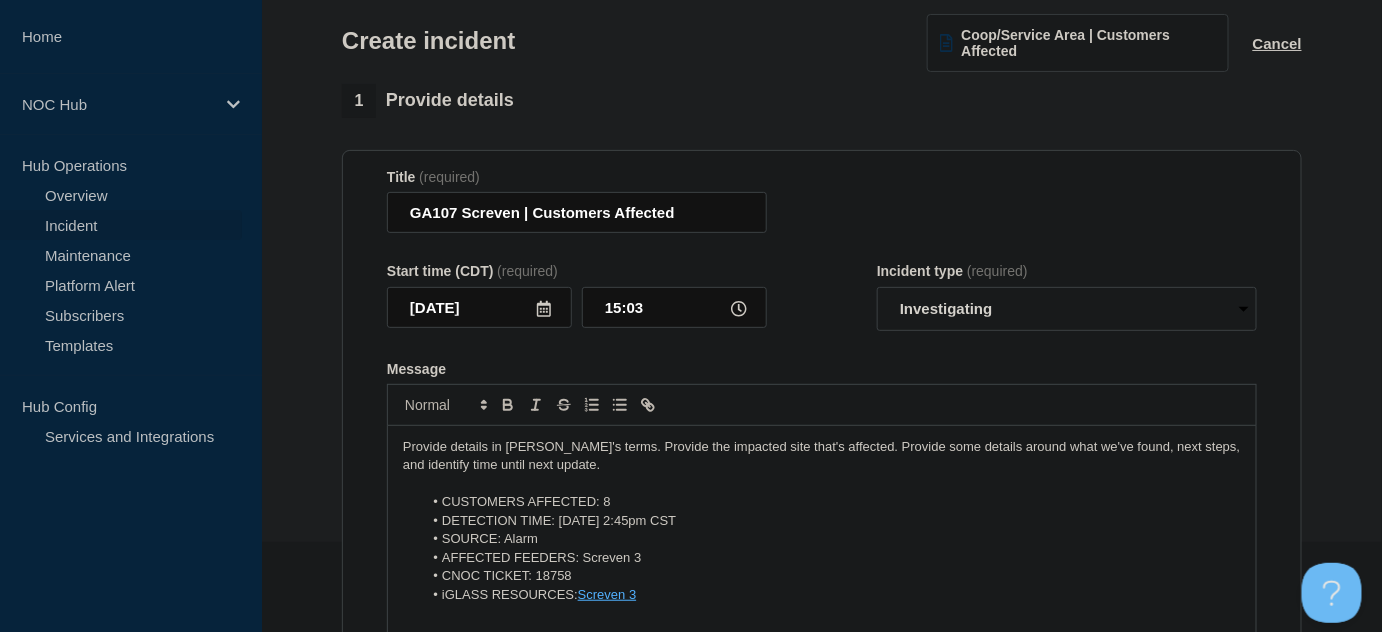 click on "Provide details in [PERSON_NAME]'s terms. Provide the impacted site that's affected. Provide some details around what we've found, next steps, and identify time until next update." at bounding box center (822, 456) 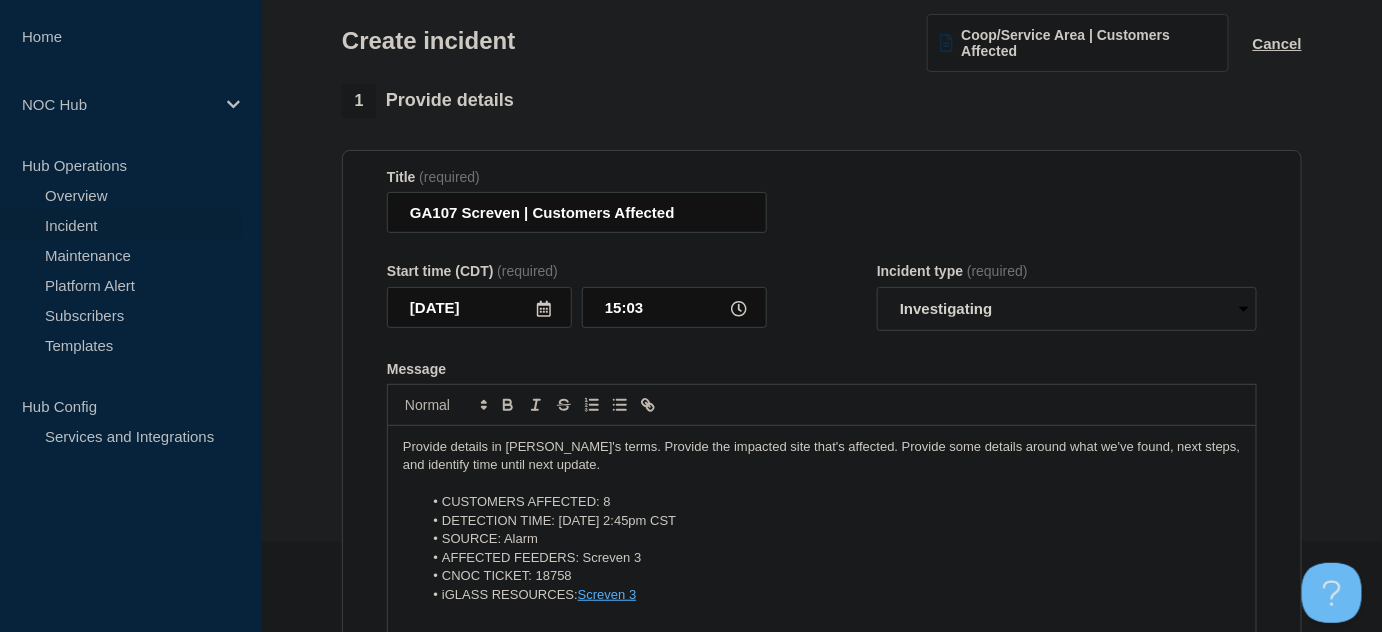 click on "Provide details in [PERSON_NAME]'s terms. Provide the impacted site that's affected. Provide some details around what we've found, next steps, and identify time until next update." at bounding box center (822, 456) 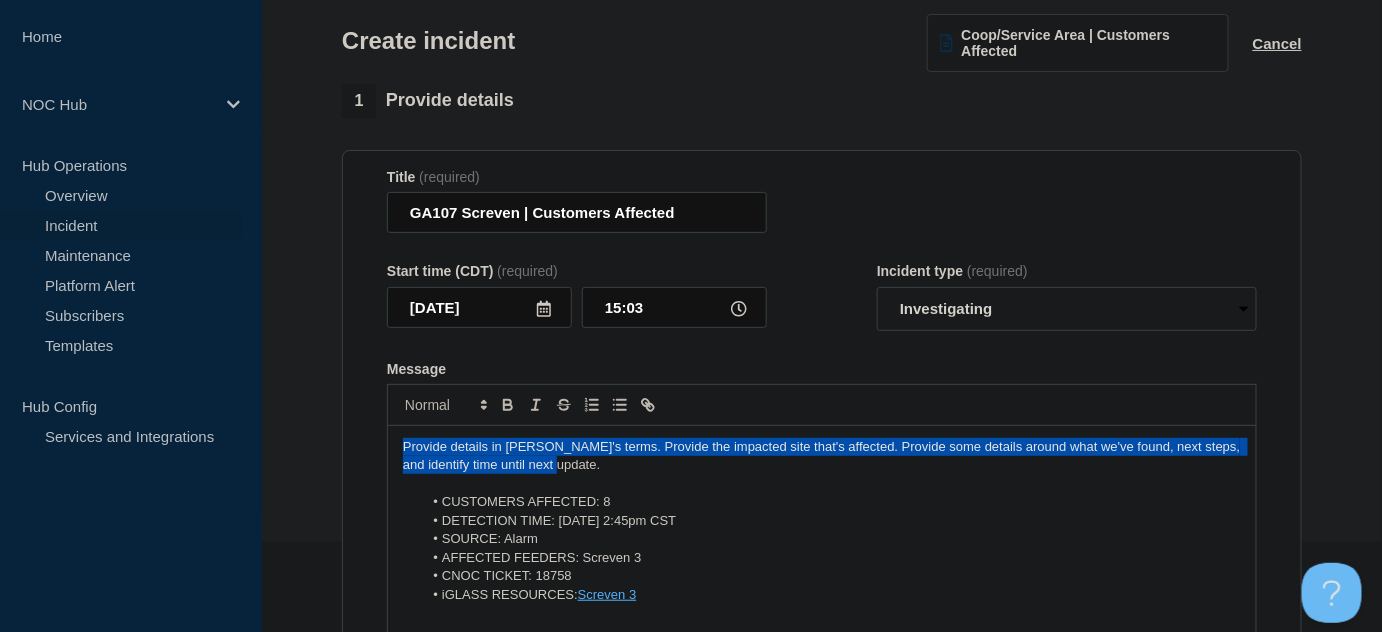 drag, startPoint x: 587, startPoint y: 463, endPoint x: 340, endPoint y: 424, distance: 250.06 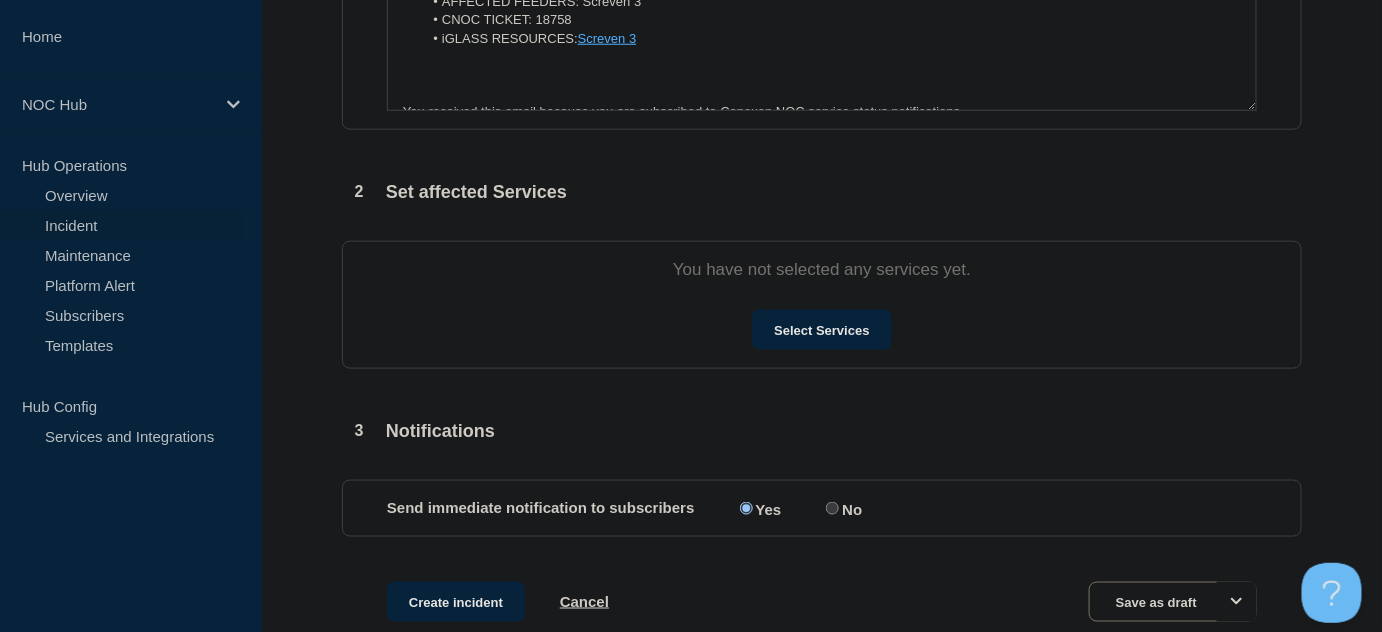 scroll, scrollTop: 767, scrollLeft: 0, axis: vertical 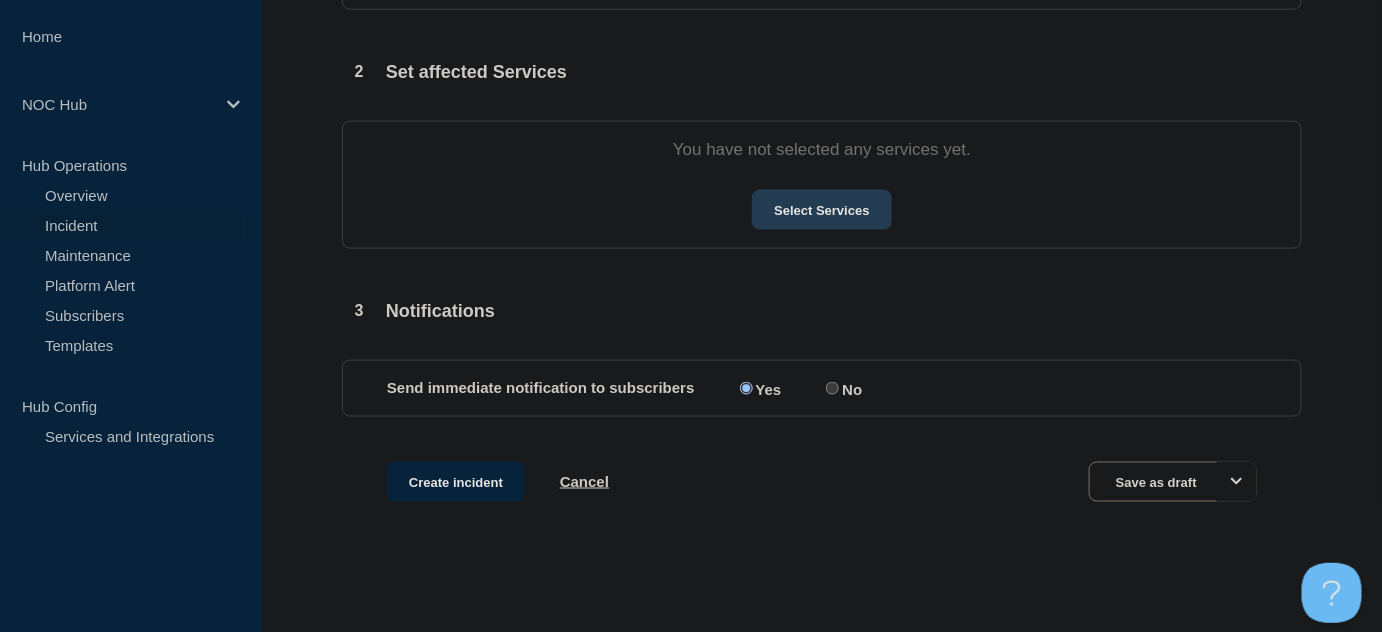 click on "Select Services" at bounding box center [821, 210] 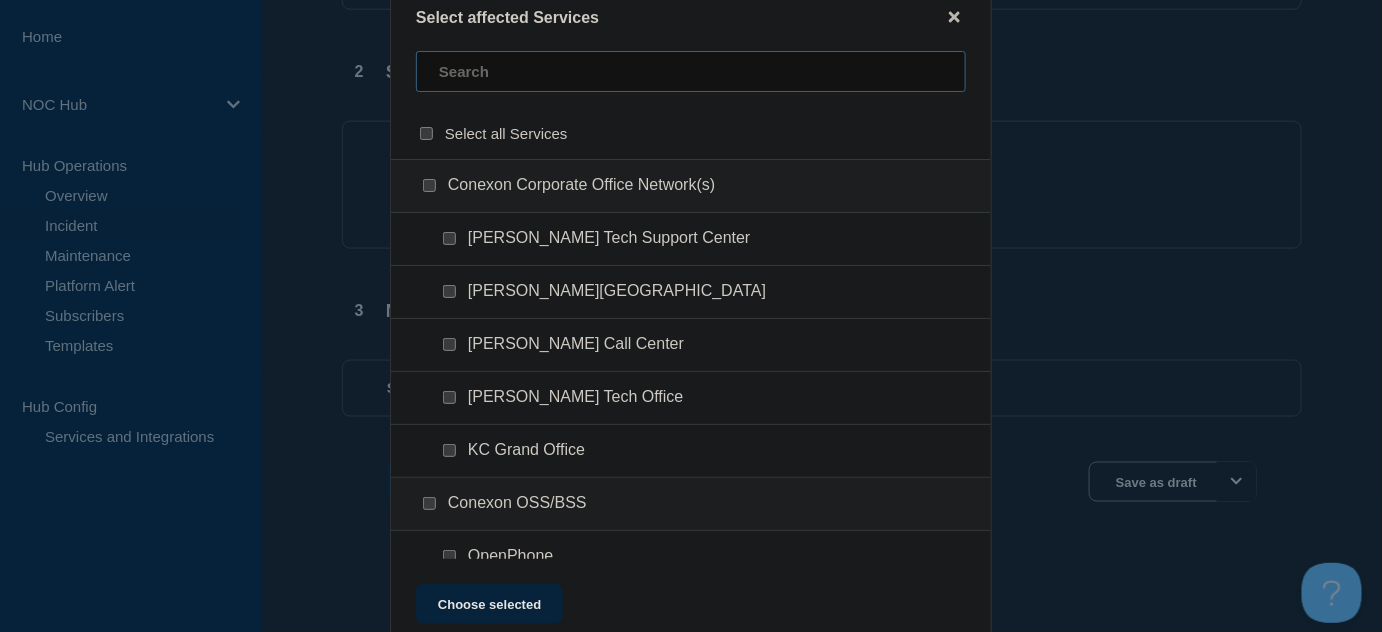 click at bounding box center [691, 71] 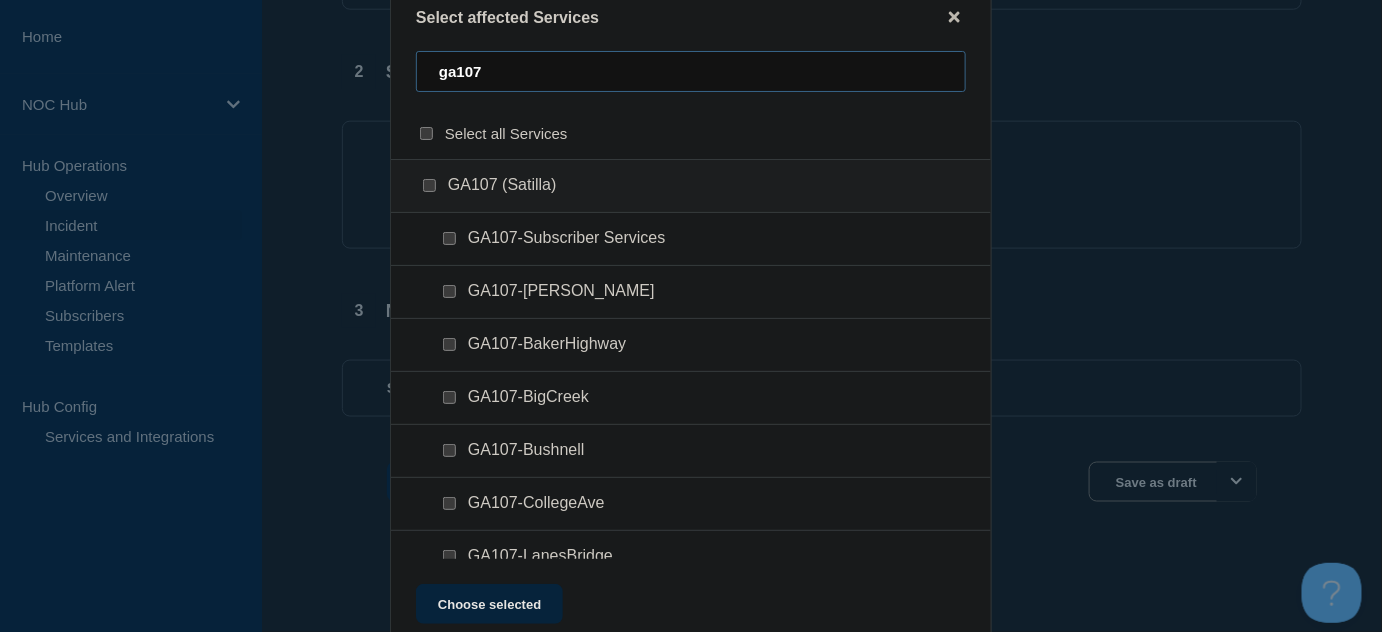 type on "ga107" 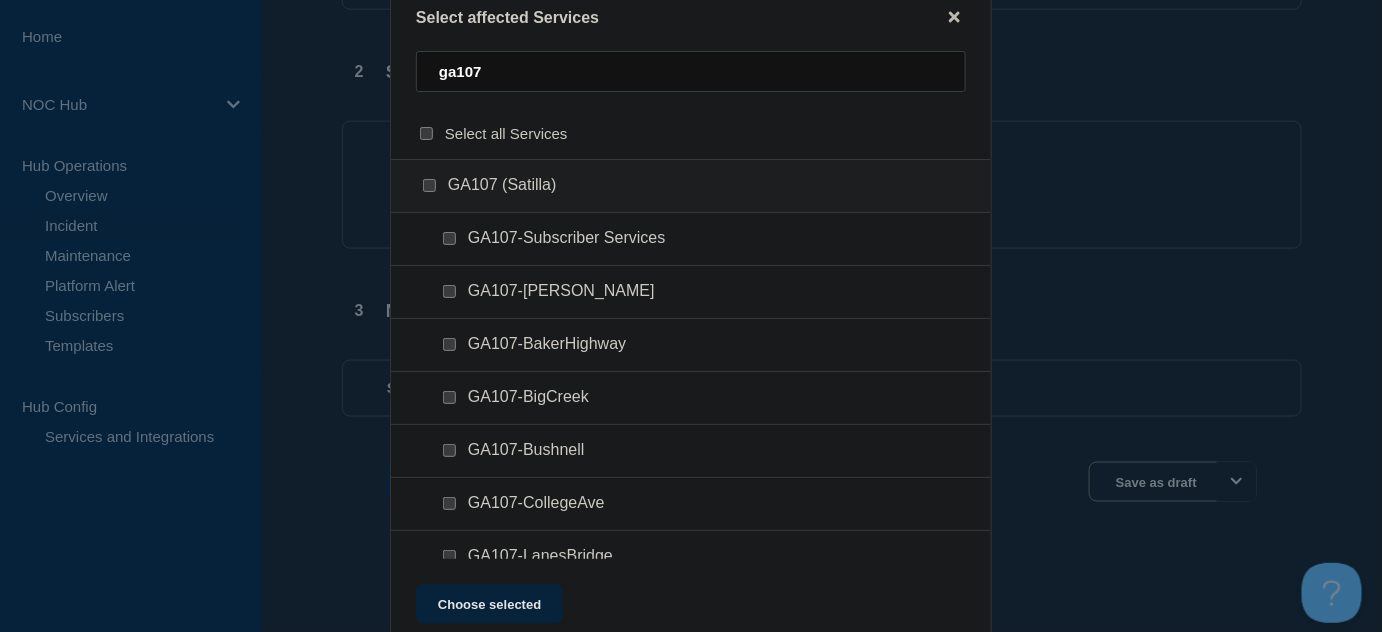 click at bounding box center [449, 238] 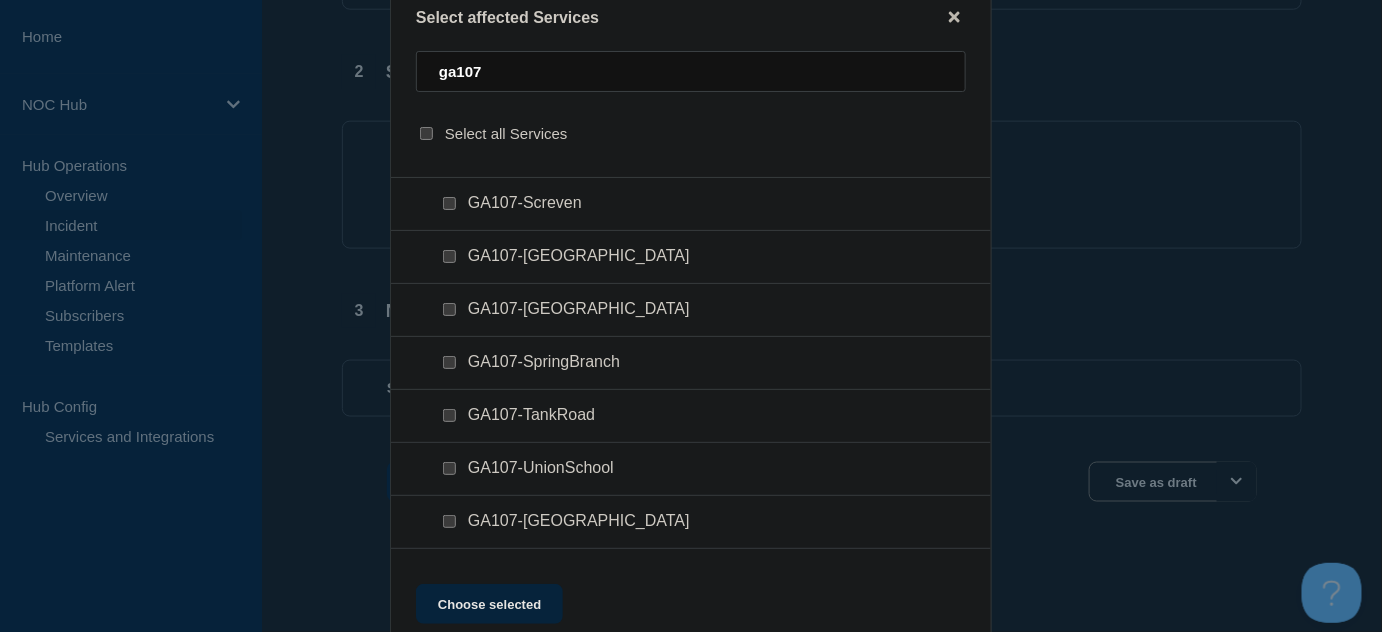 scroll, scrollTop: 727, scrollLeft: 0, axis: vertical 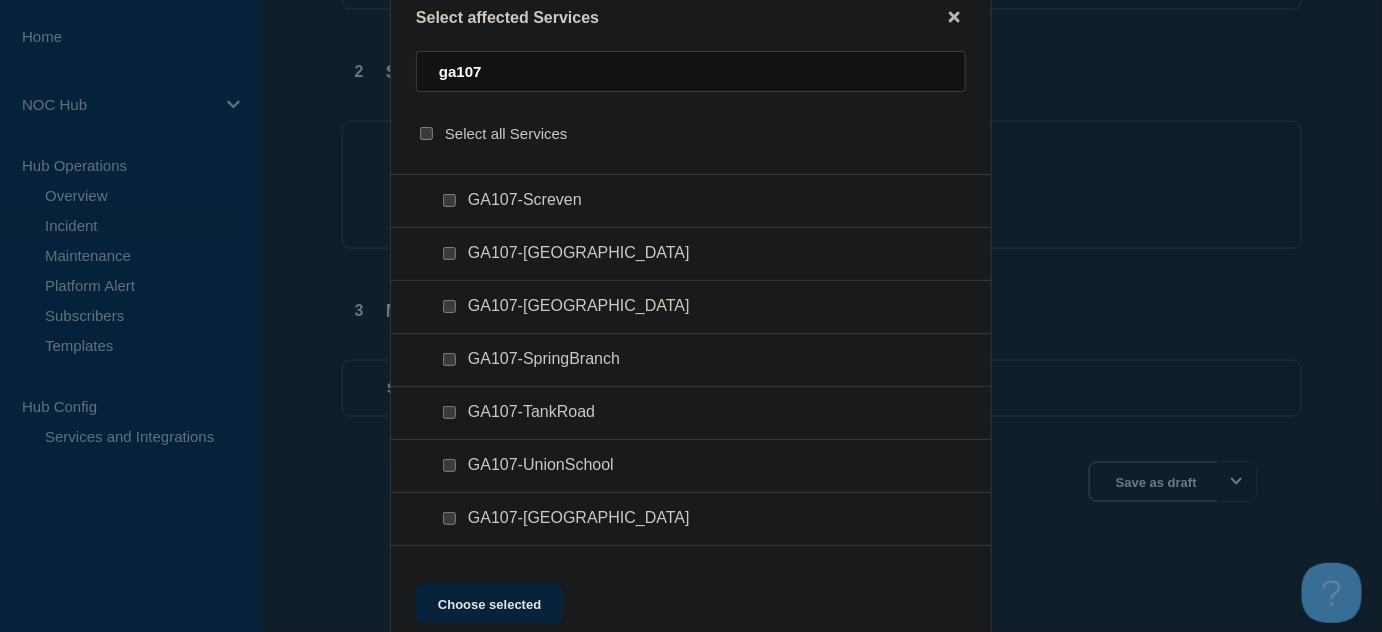 click at bounding box center (449, 200) 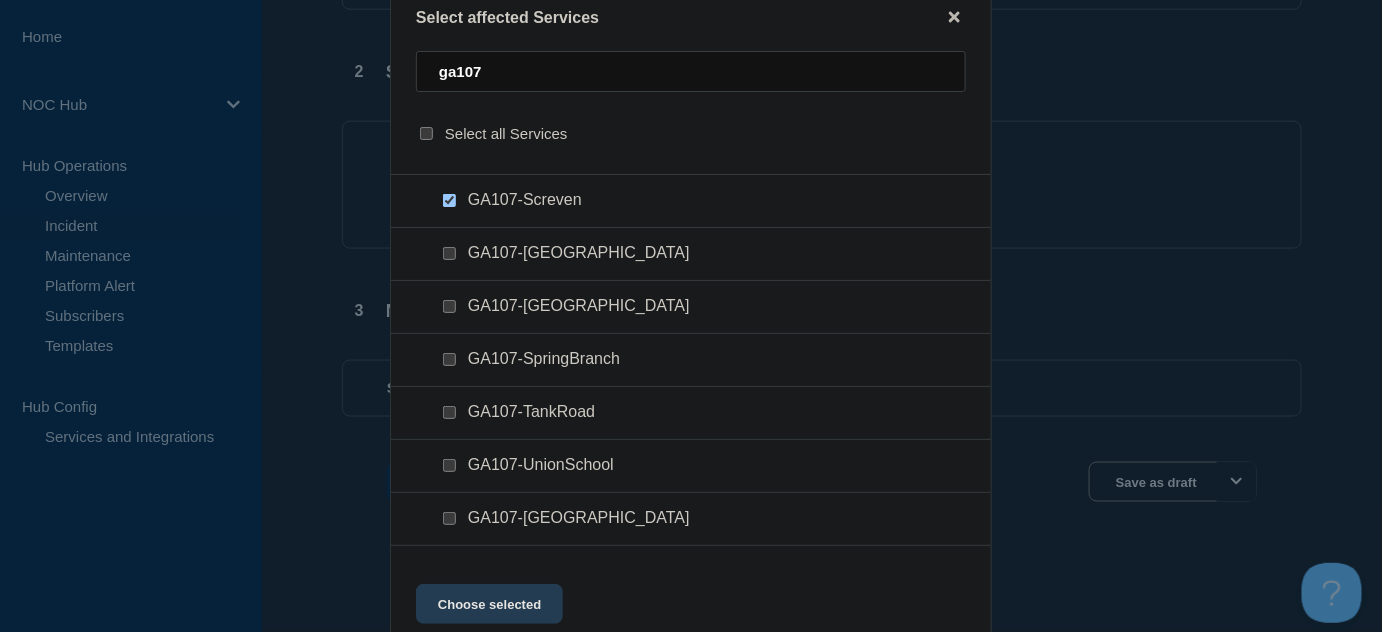 click on "Choose selected" 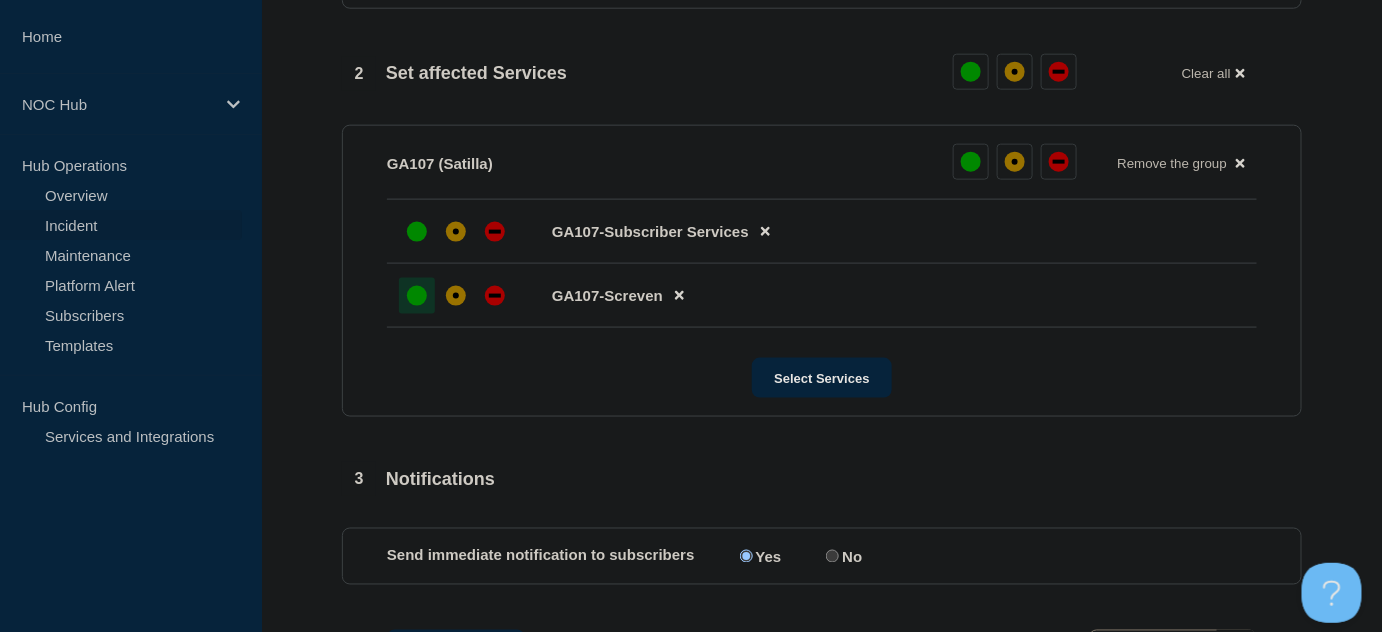 click at bounding box center [417, 296] 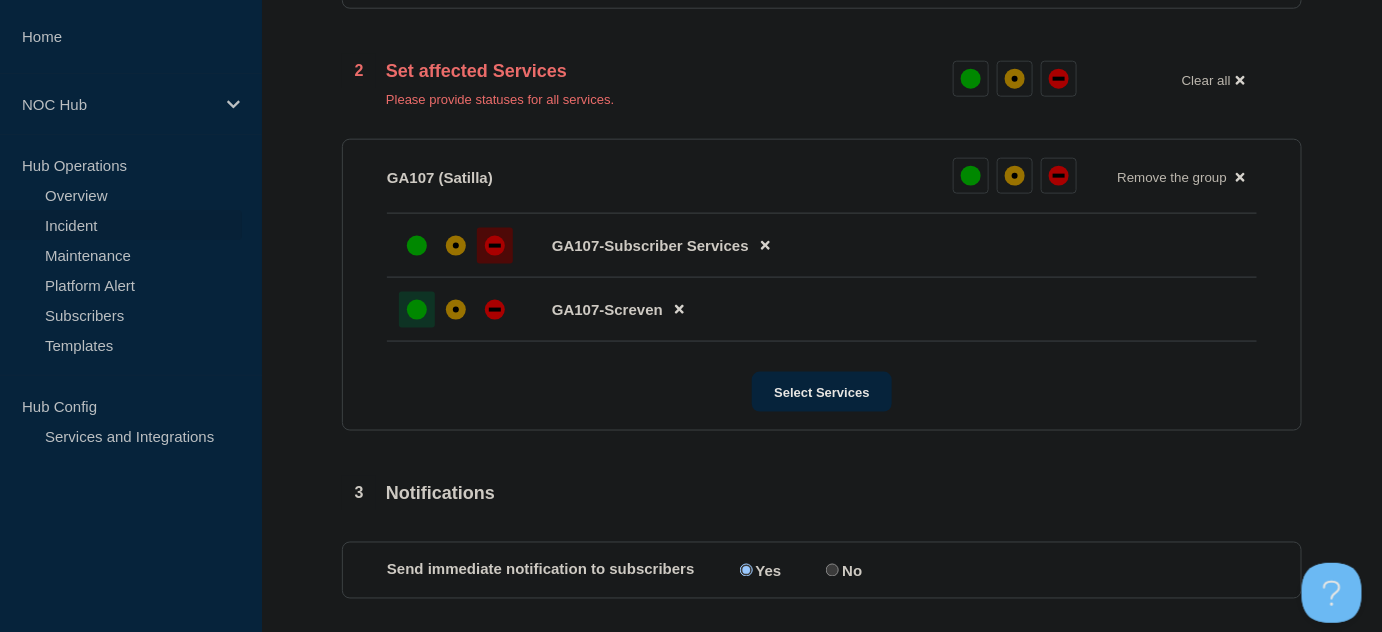 click at bounding box center (495, 246) 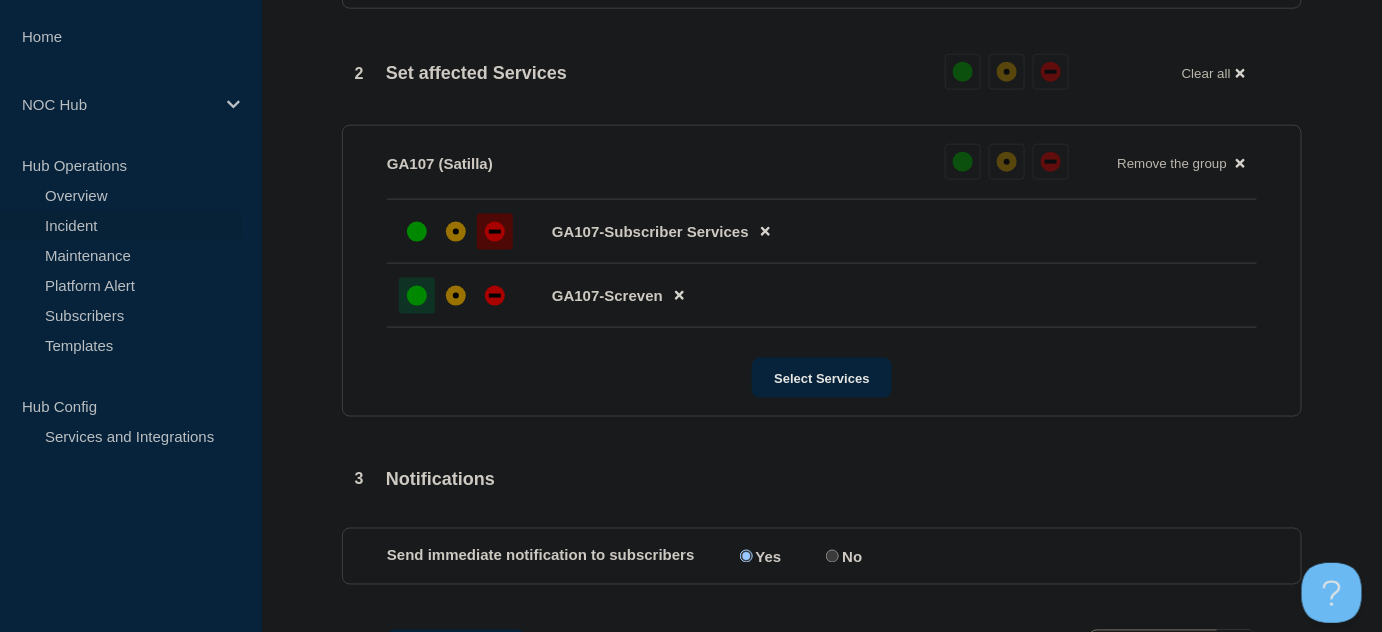 click on "Select Services" 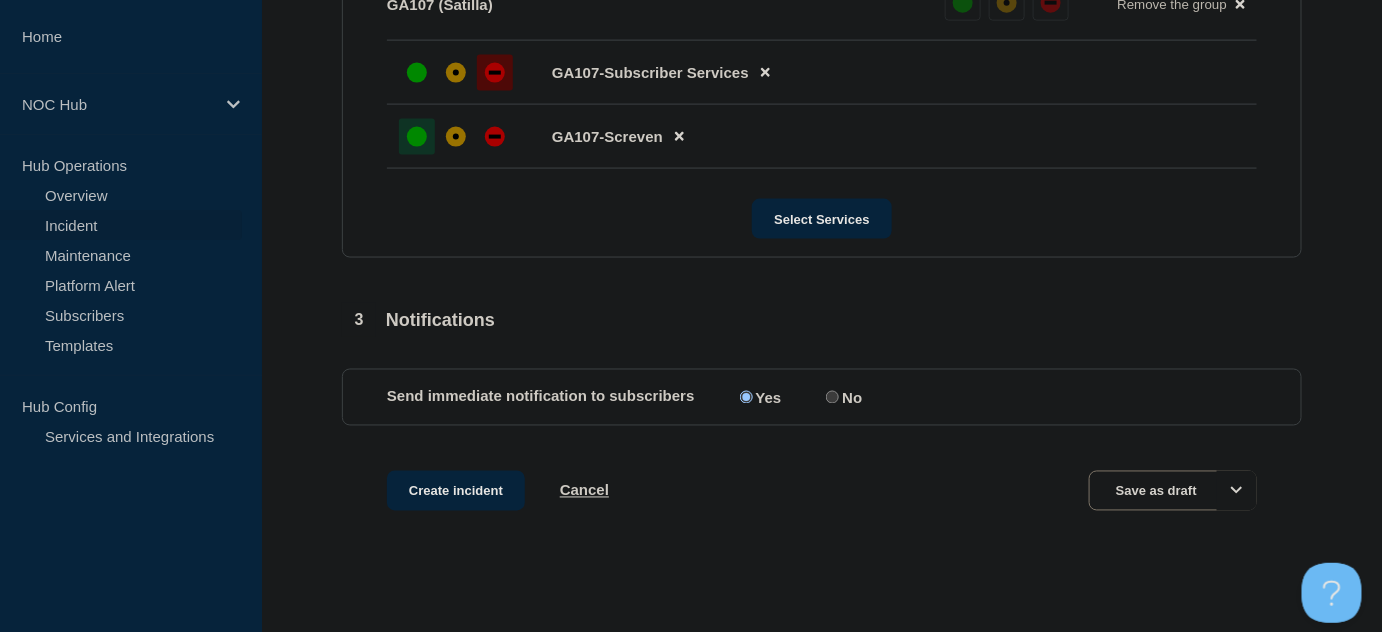 scroll, scrollTop: 939, scrollLeft: 0, axis: vertical 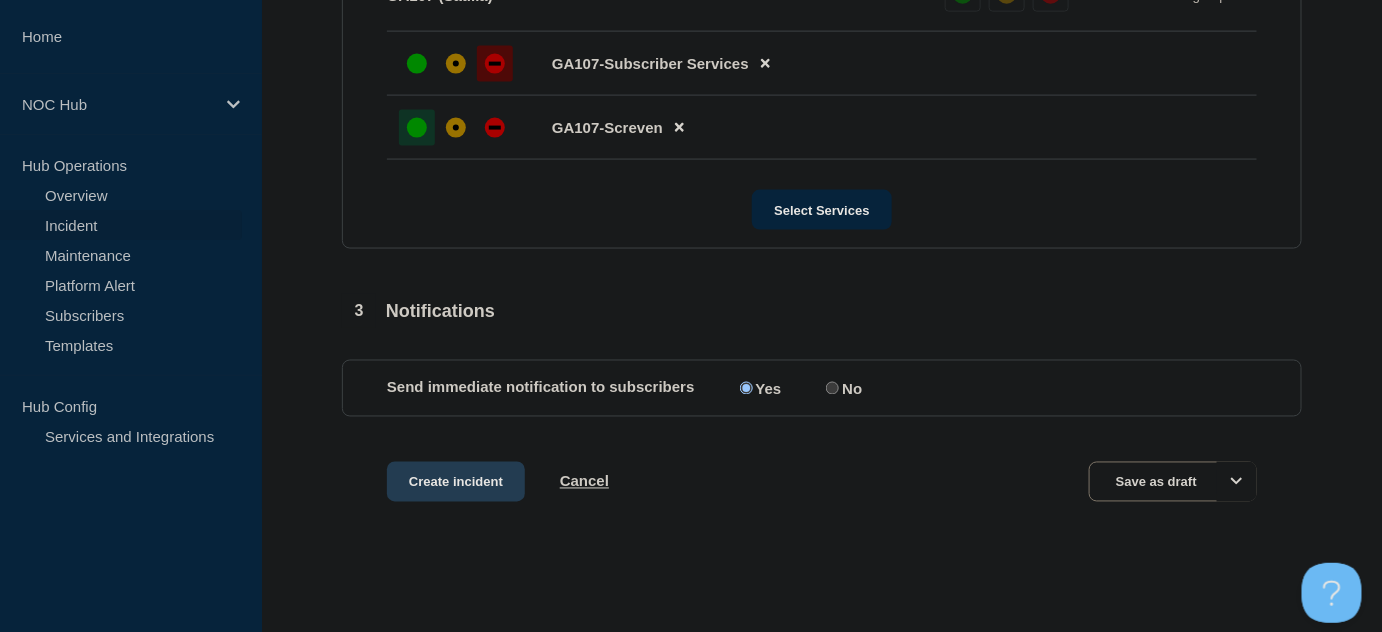 click on "Create incident" at bounding box center [456, 482] 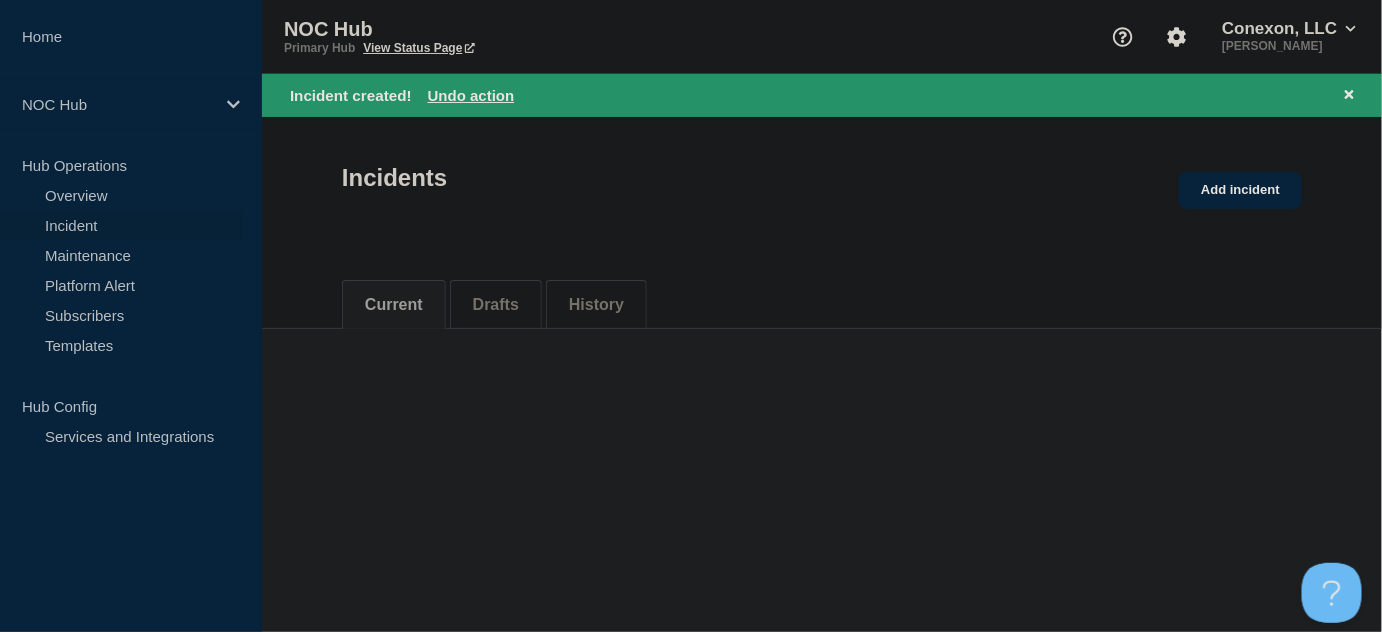 scroll, scrollTop: 0, scrollLeft: 0, axis: both 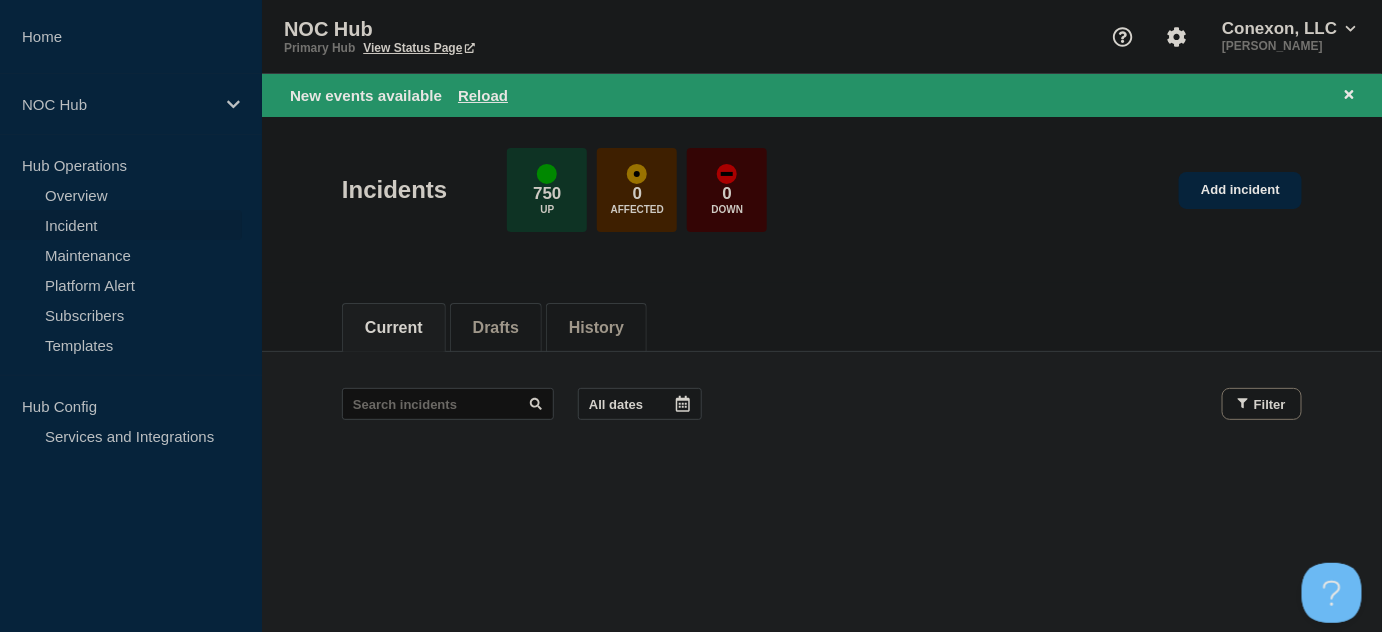 click on "Incidents 750 Up 0 Affected 0 Down Add incident" at bounding box center (822, 200) 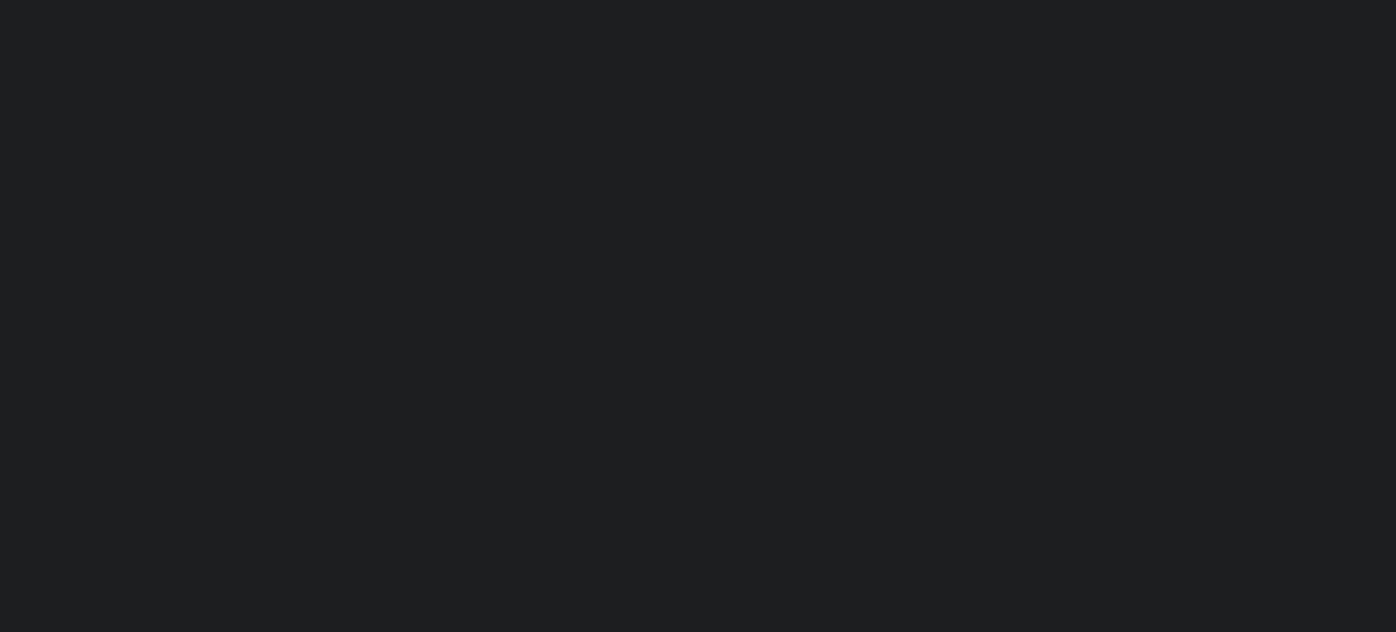 scroll, scrollTop: 0, scrollLeft: 0, axis: both 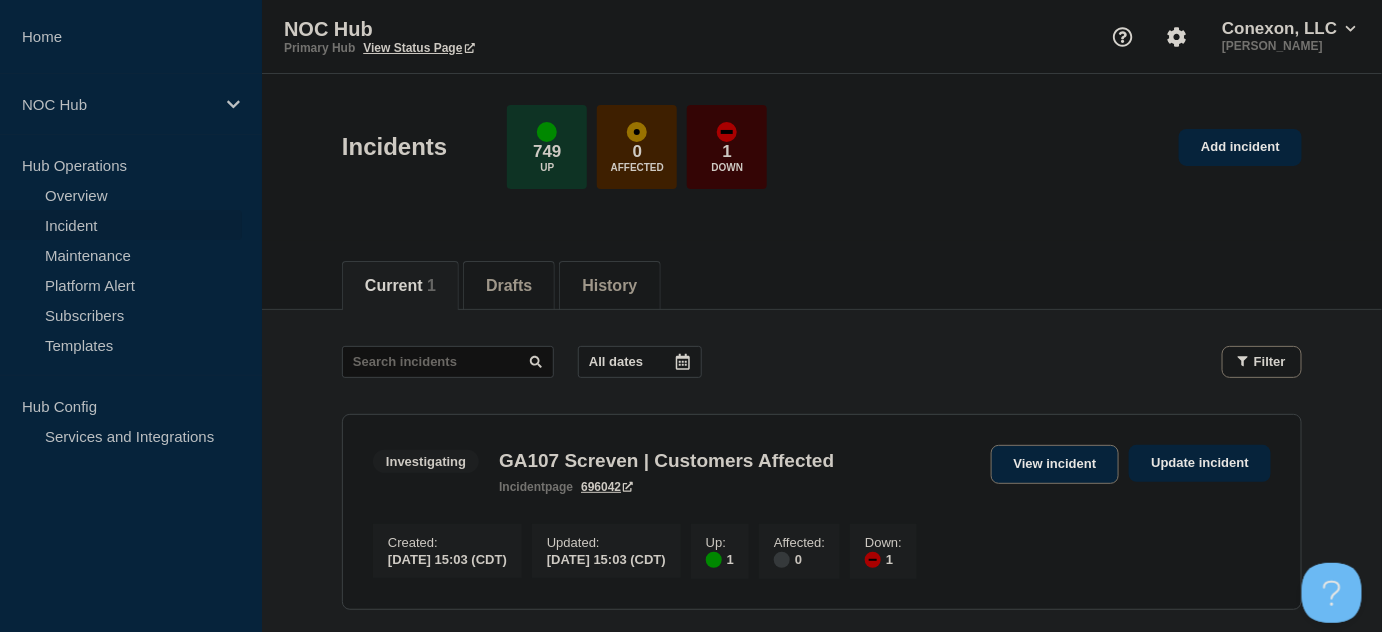 click on "View incident" at bounding box center [1055, 464] 